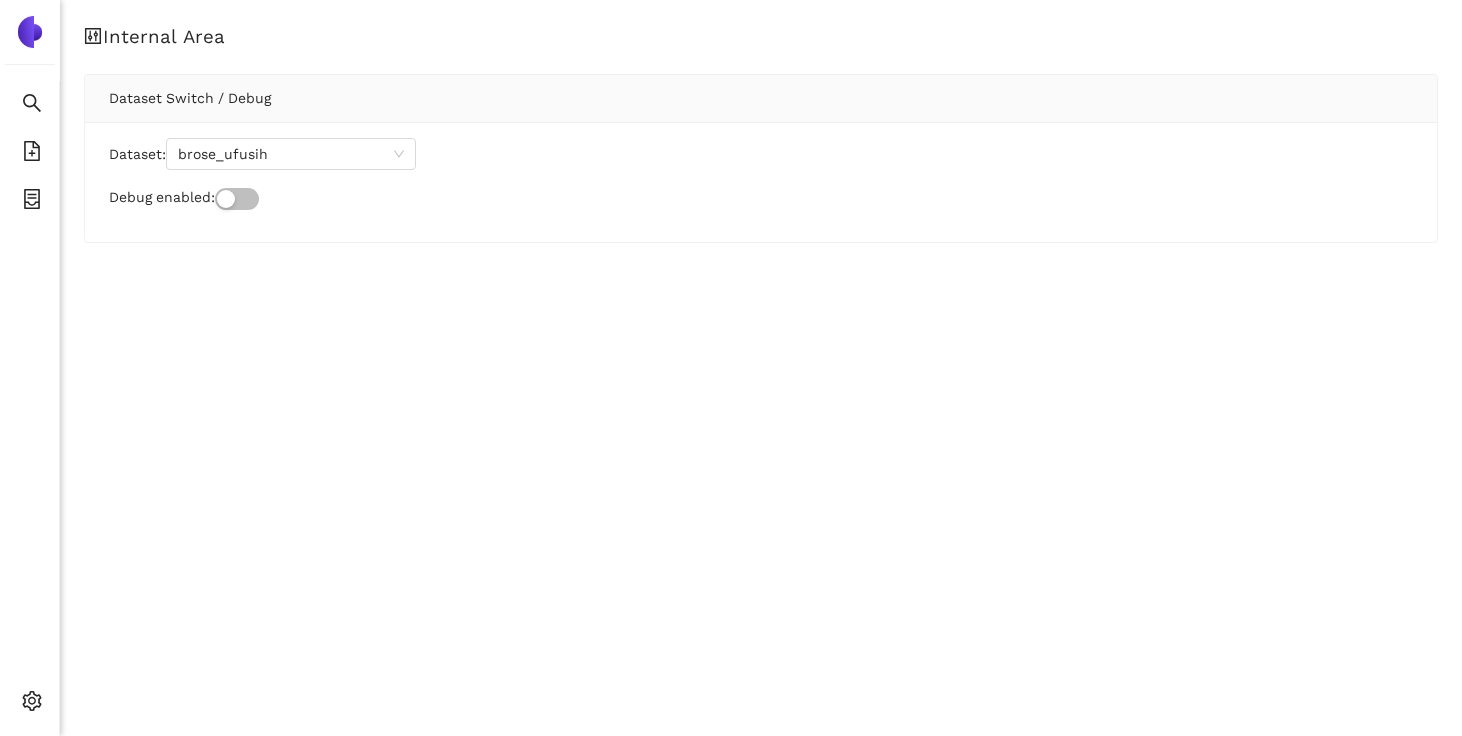 scroll, scrollTop: 0, scrollLeft: 0, axis: both 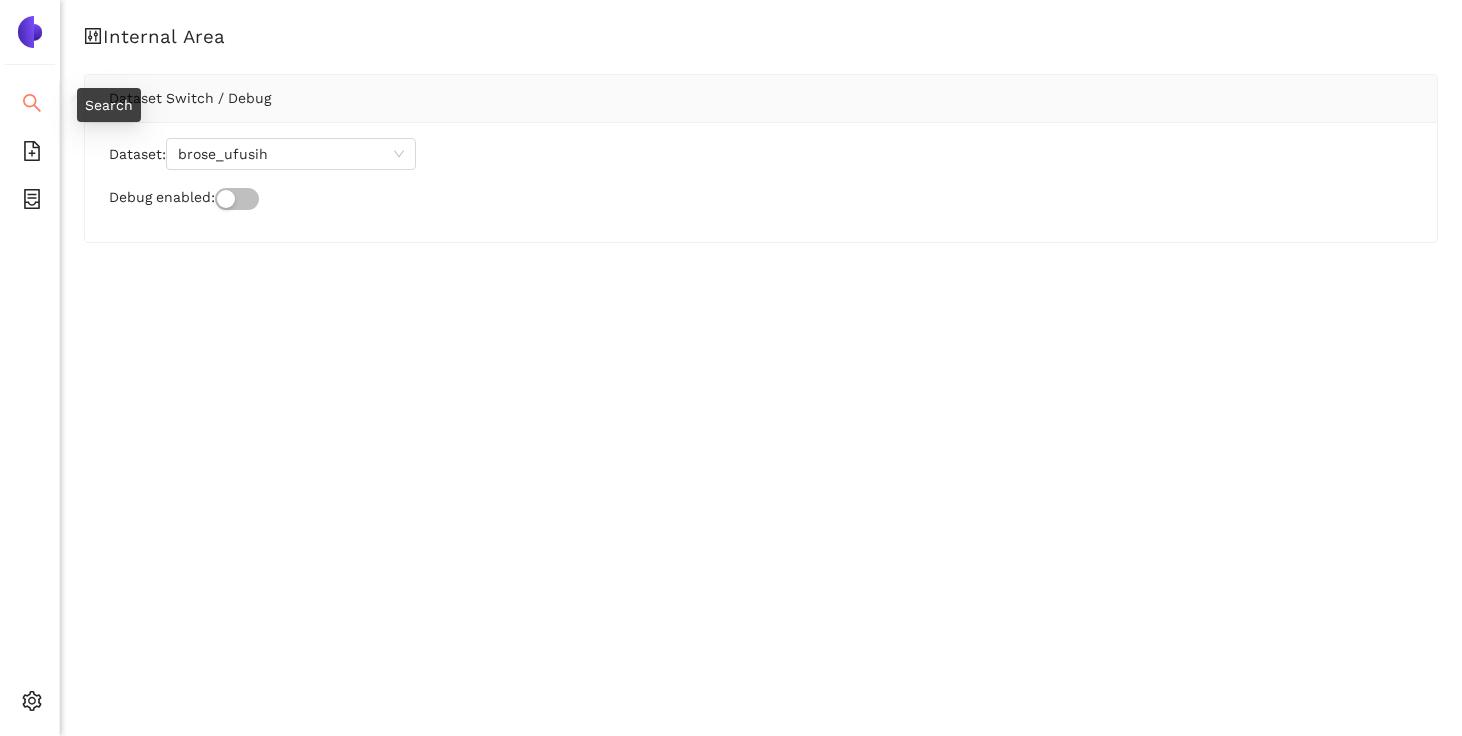 click 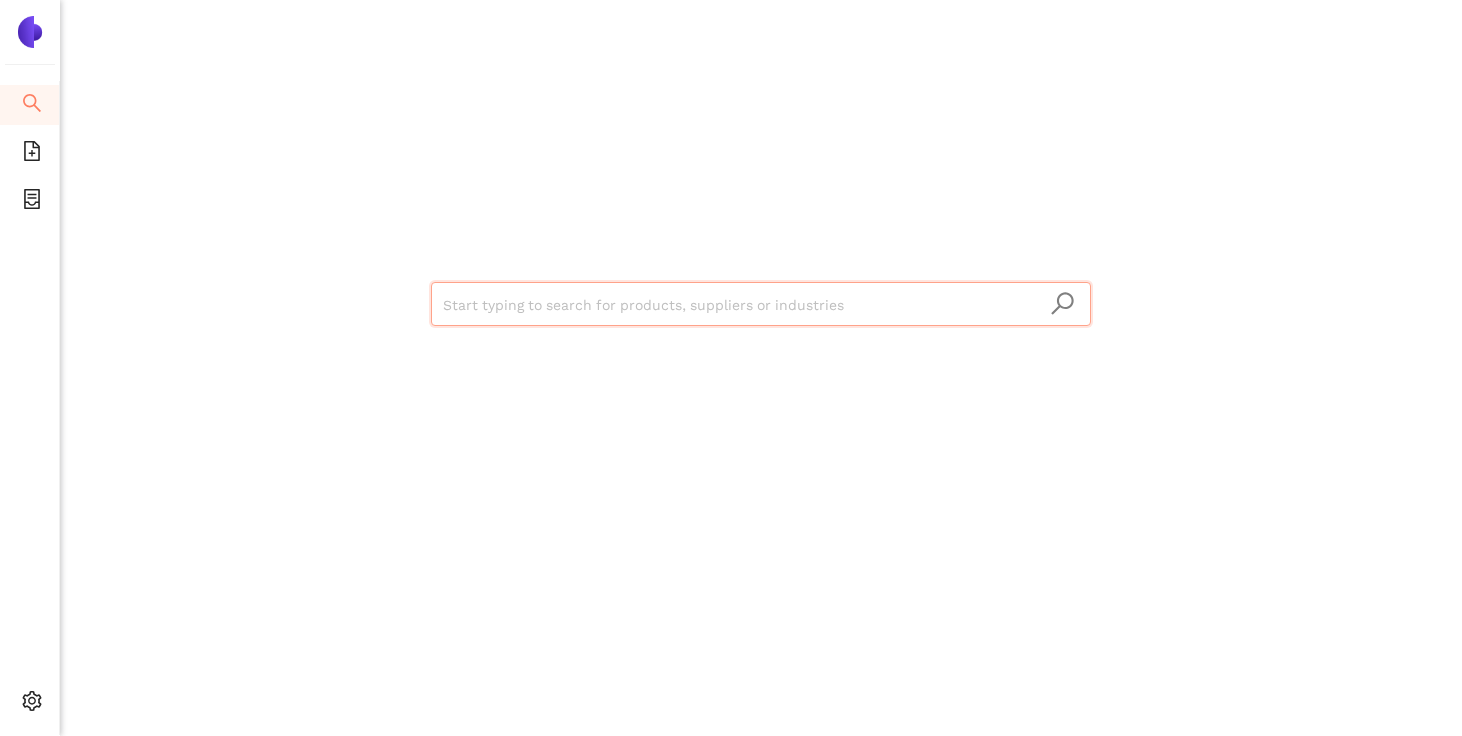 click at bounding box center [761, 305] 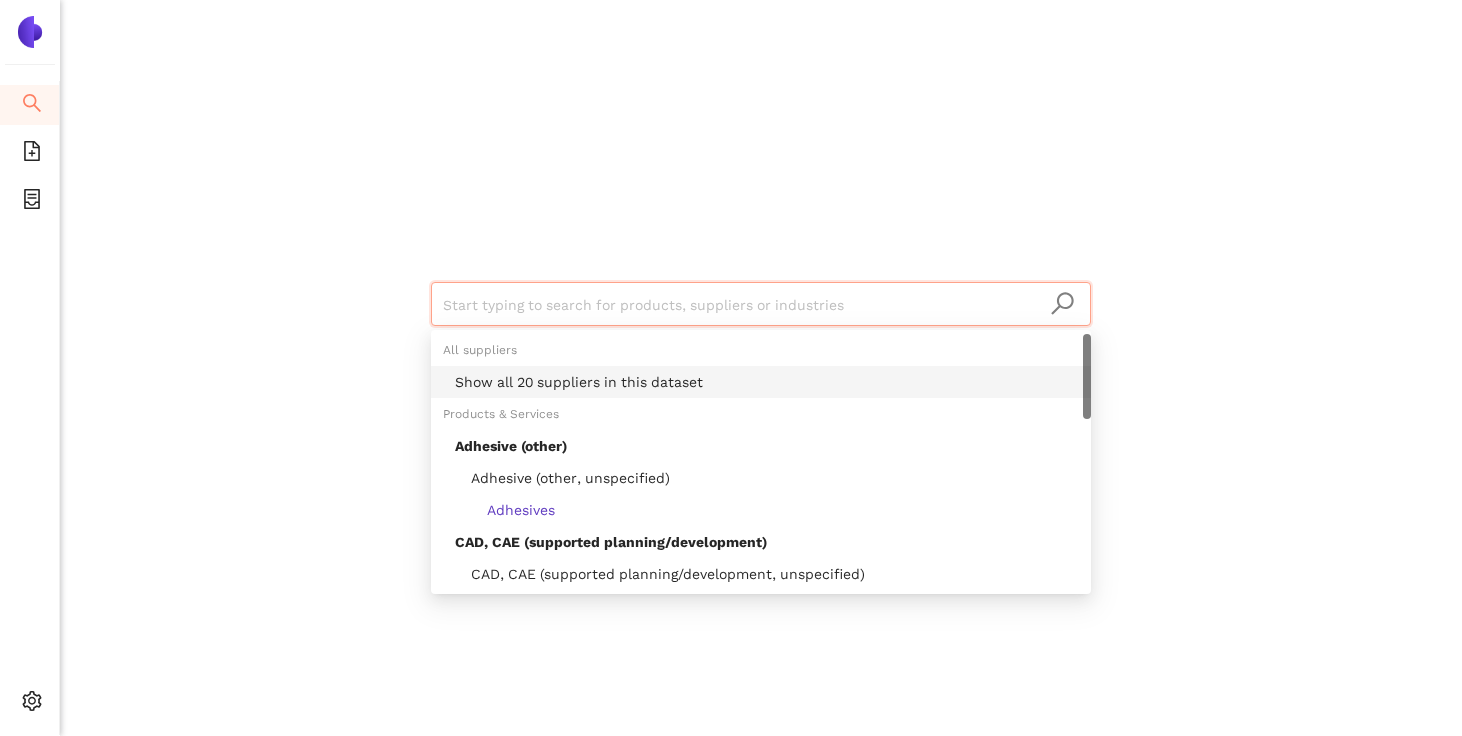 click on "Show all 20 suppliers in this dataset" at bounding box center (767, 382) 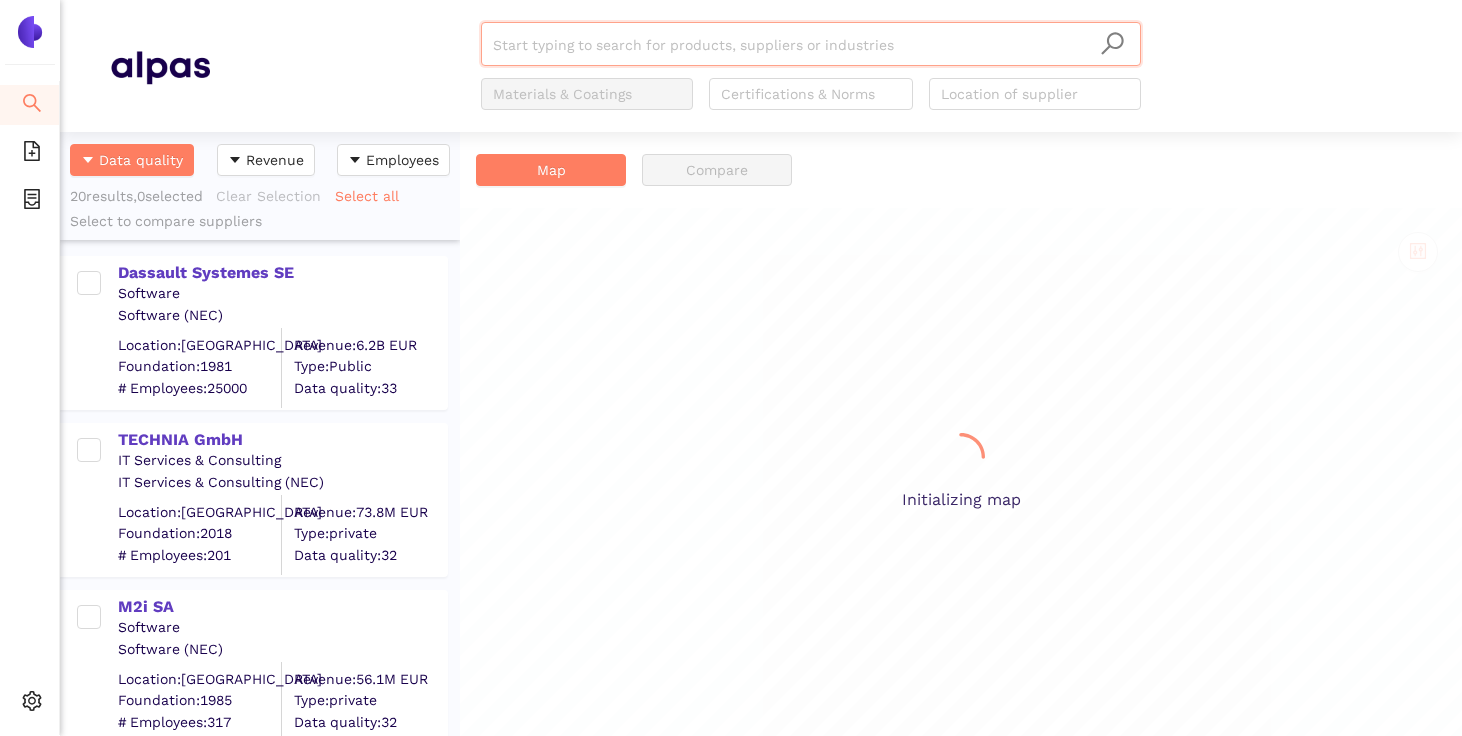 scroll, scrollTop: 1, scrollLeft: 1, axis: both 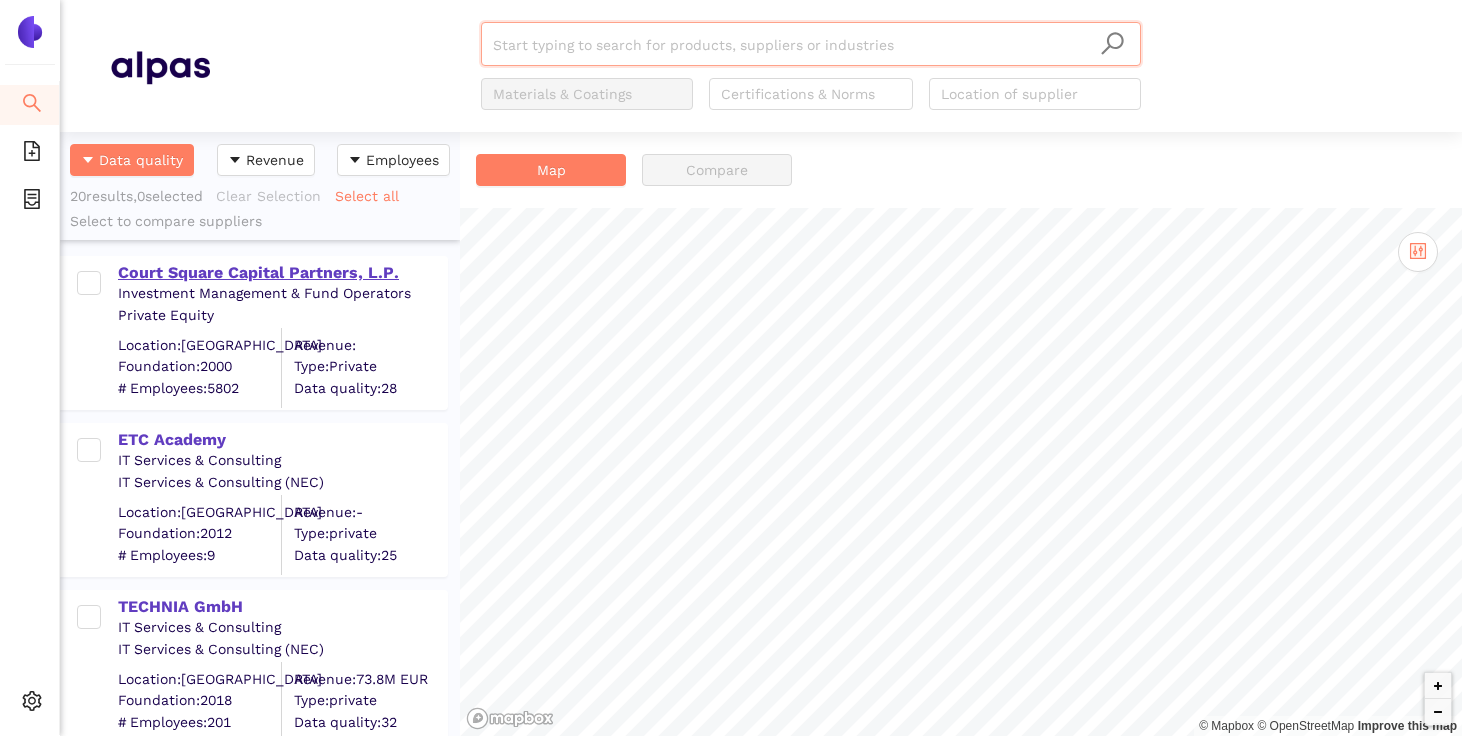 click on "Court Square Capital Partners, L.P." at bounding box center [282, 273] 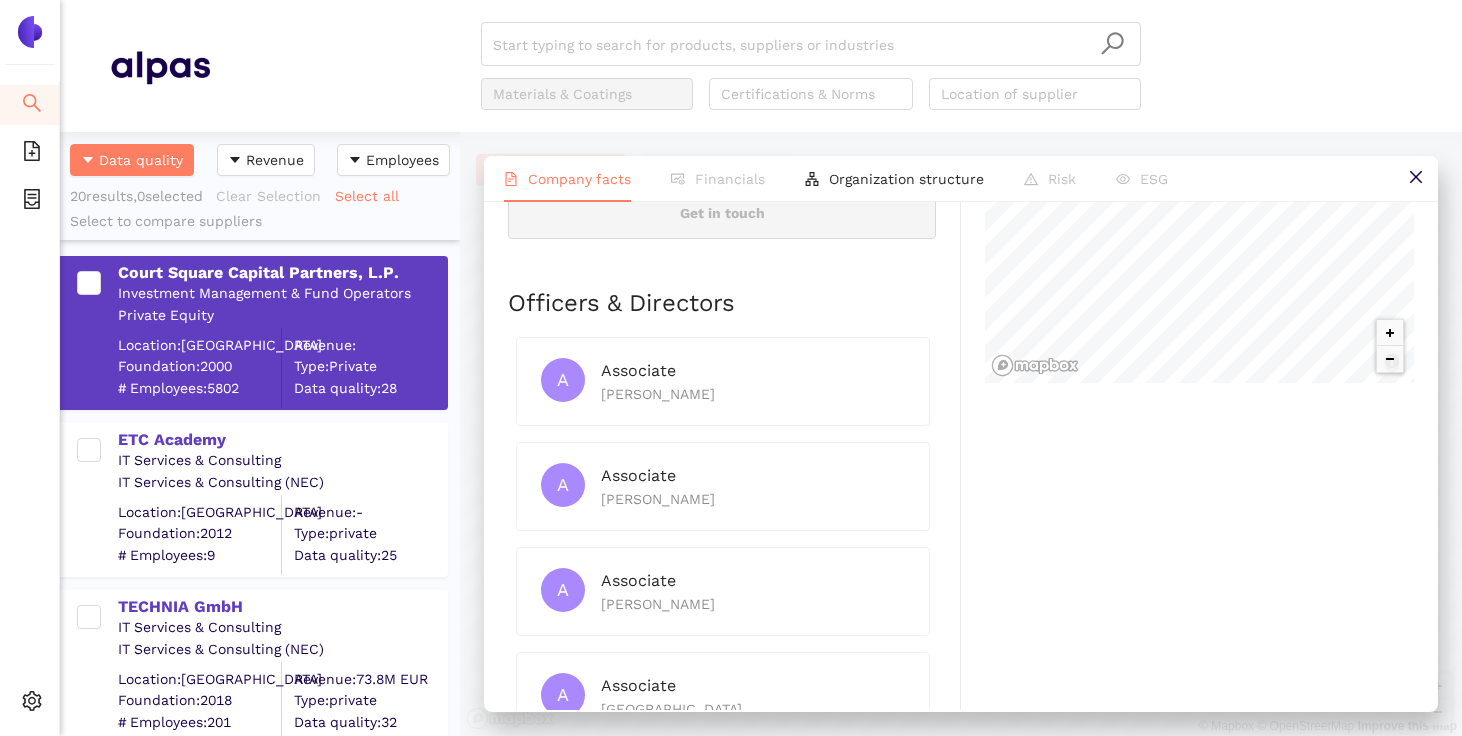 scroll, scrollTop: 890, scrollLeft: 0, axis: vertical 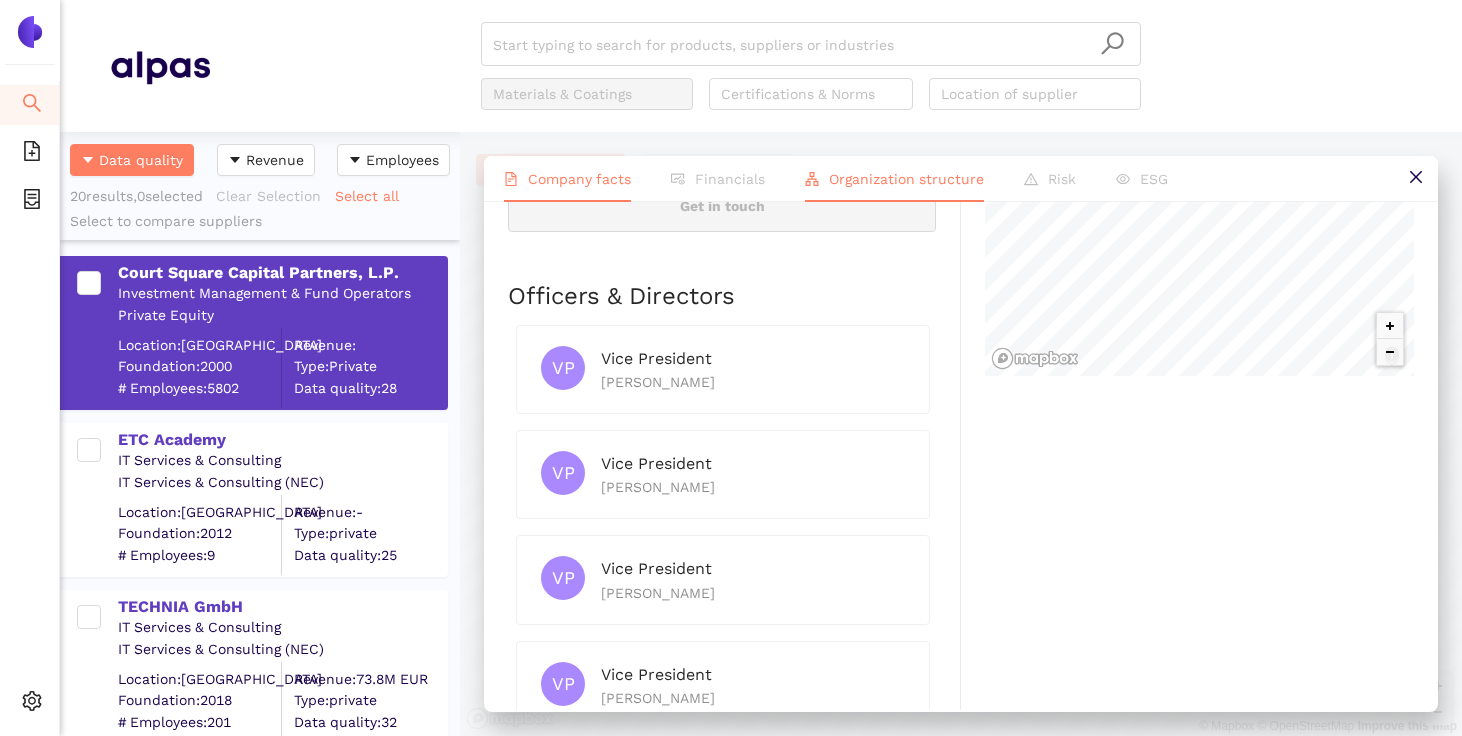 click on "Organization structure" at bounding box center (906, 179) 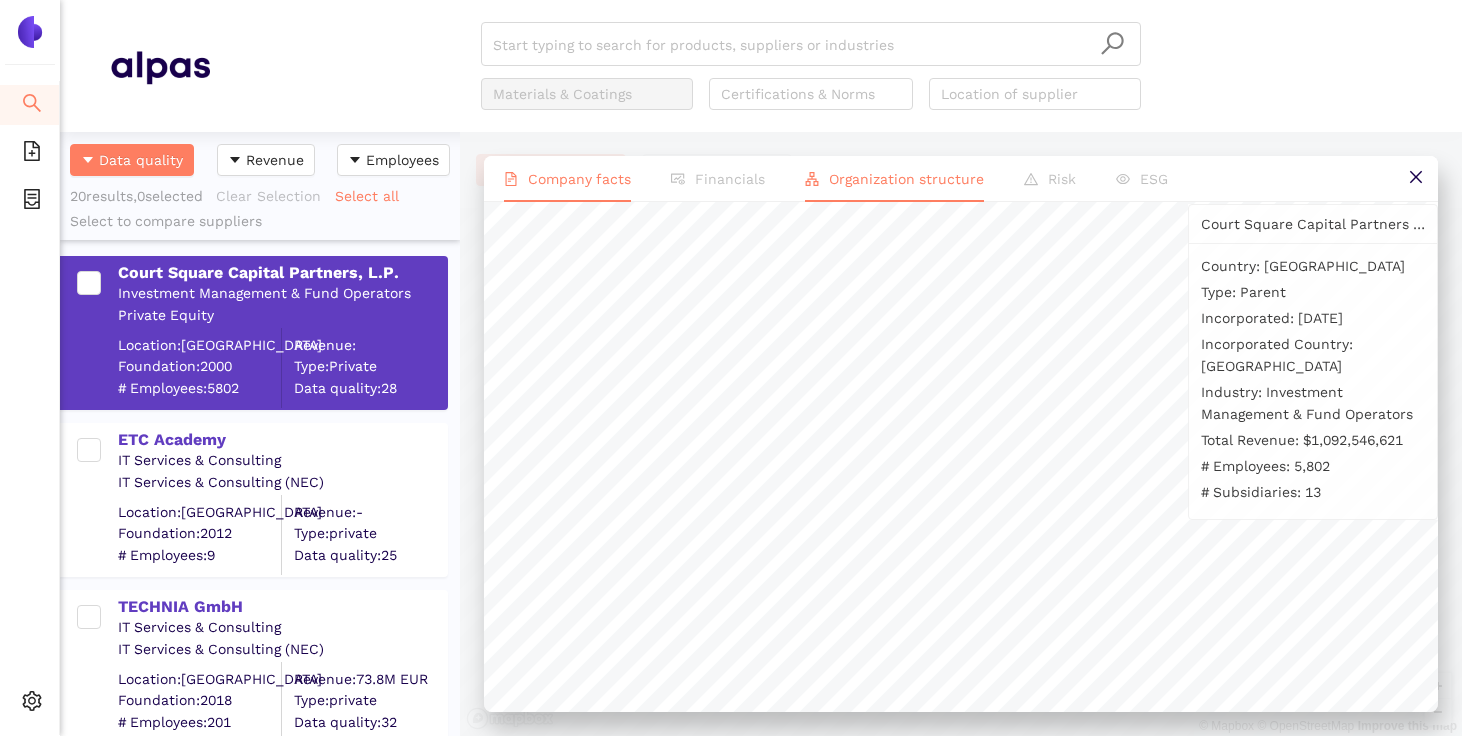 click on "Company facts" at bounding box center [579, 179] 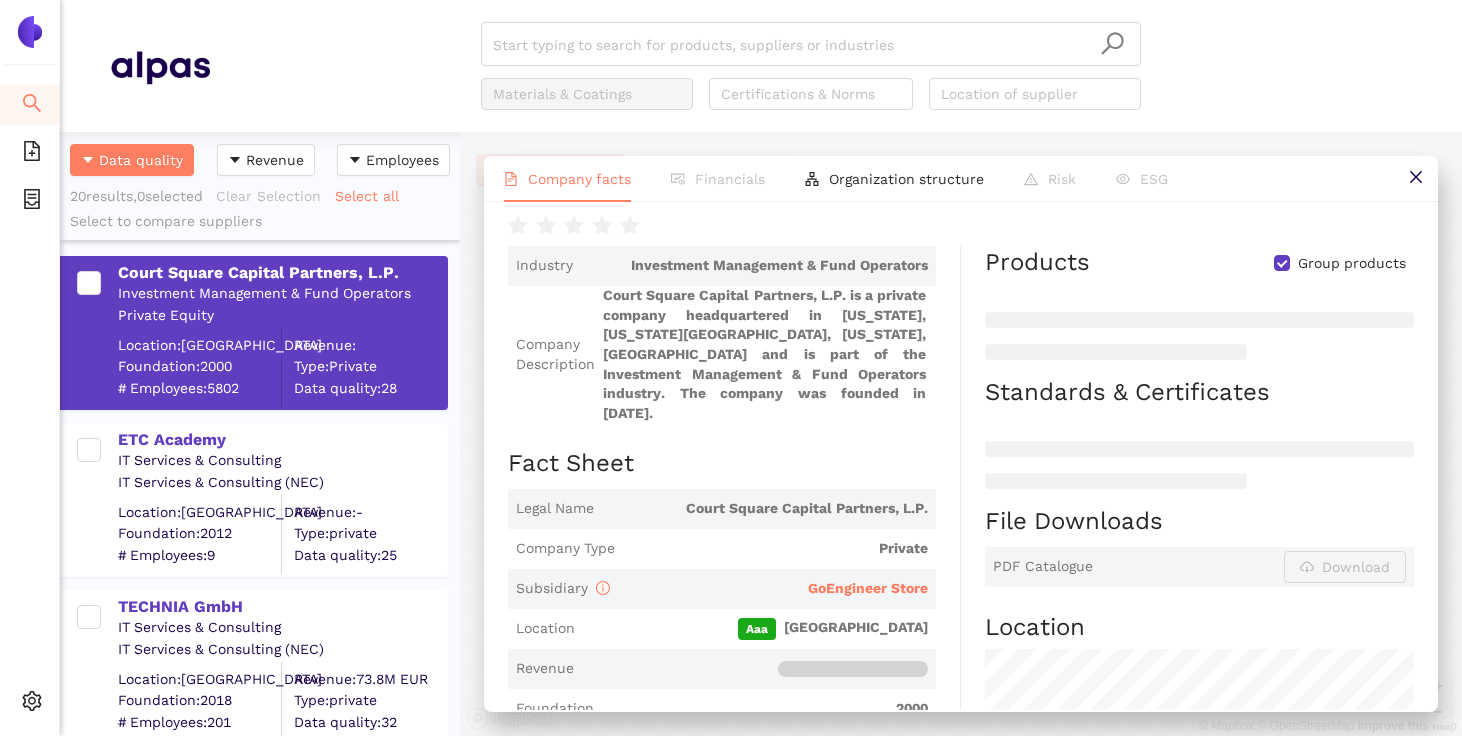 scroll, scrollTop: 118, scrollLeft: 0, axis: vertical 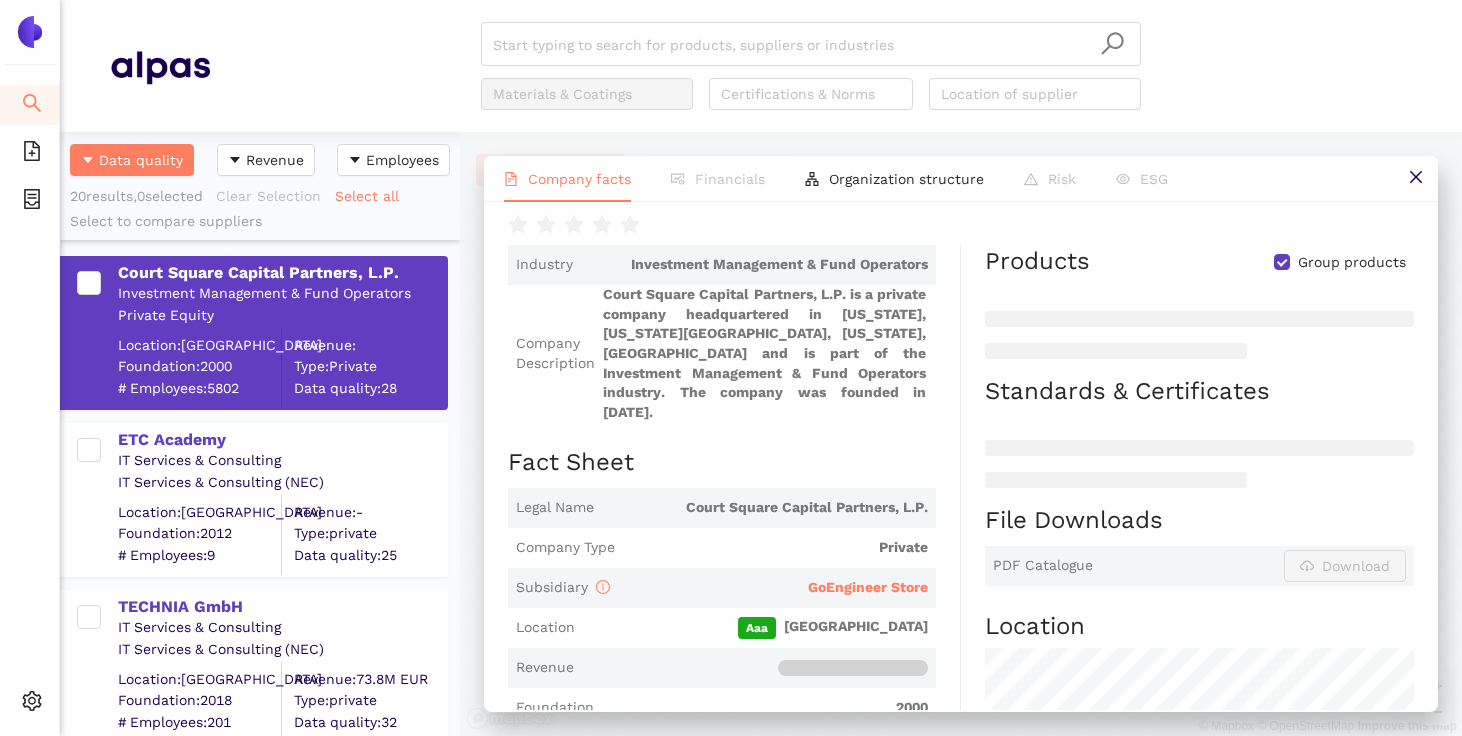click on "Court Square Capital Partners, L.P." at bounding box center (765, 508) 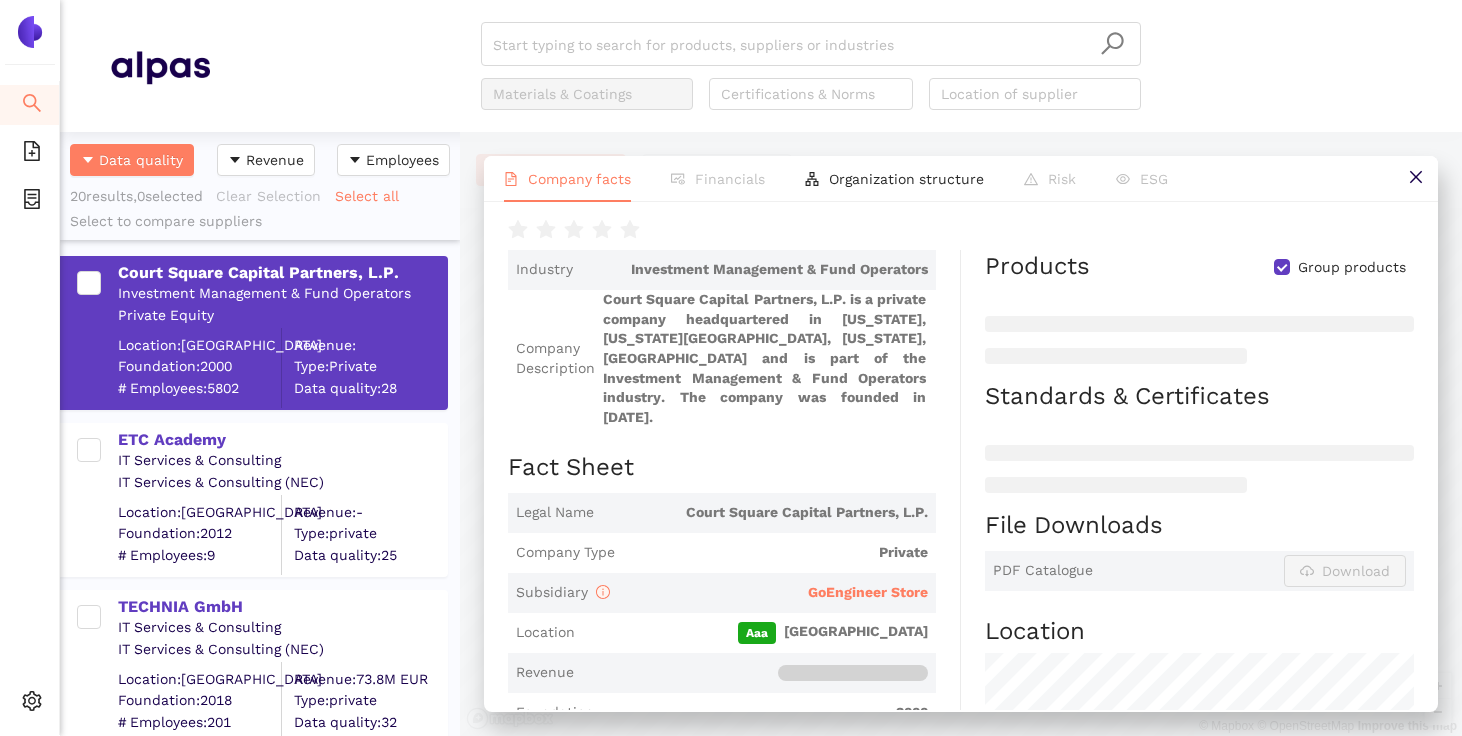 scroll, scrollTop: 175, scrollLeft: 0, axis: vertical 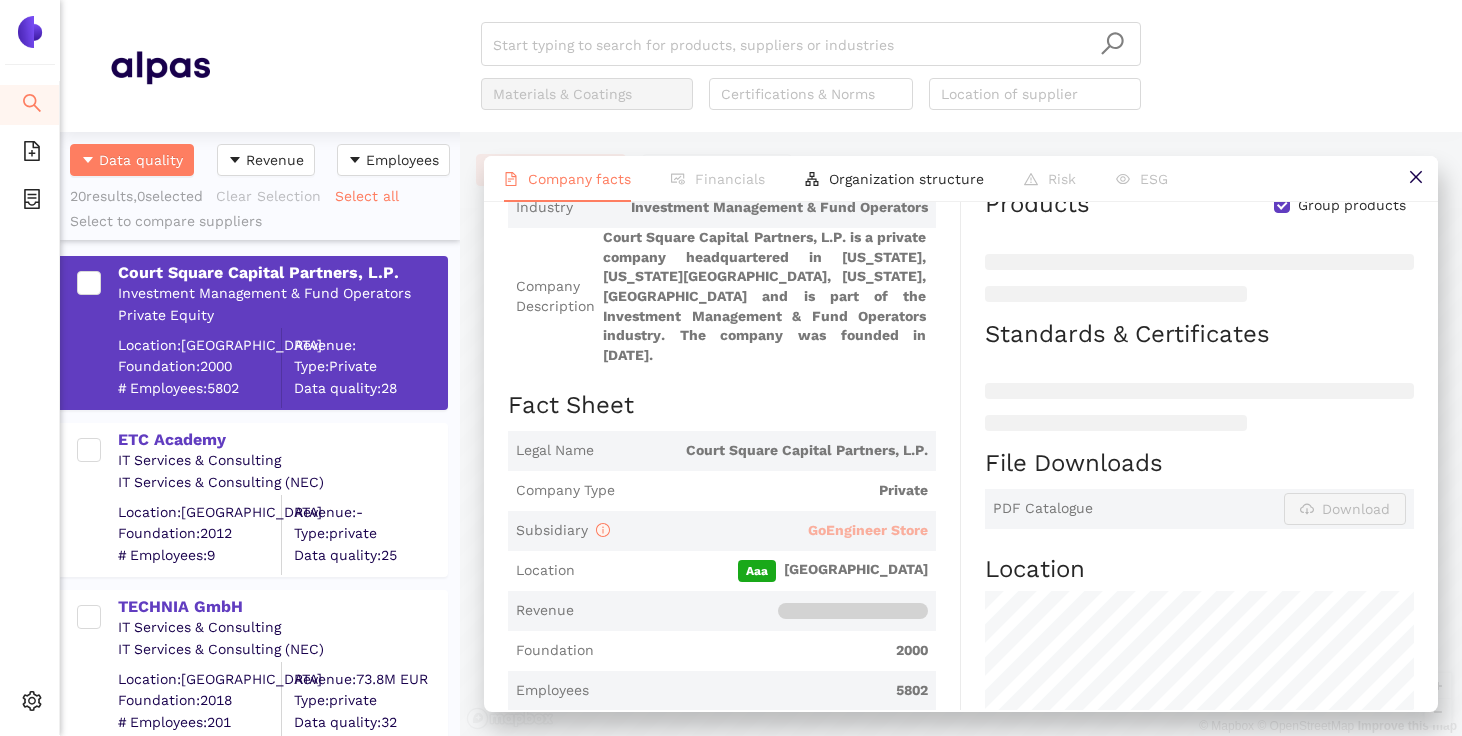 click on "GoEngineer Store" at bounding box center (868, 530) 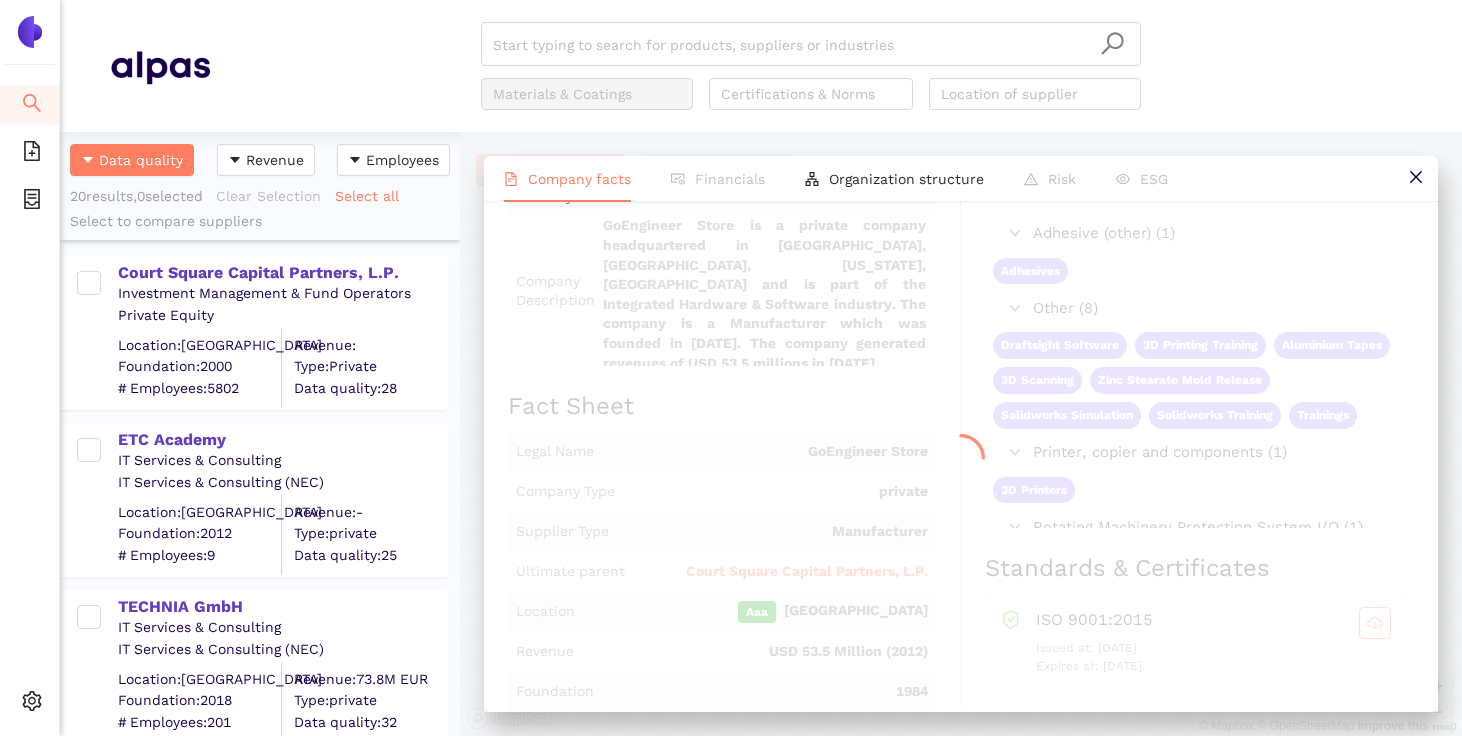 scroll, scrollTop: 0, scrollLeft: 0, axis: both 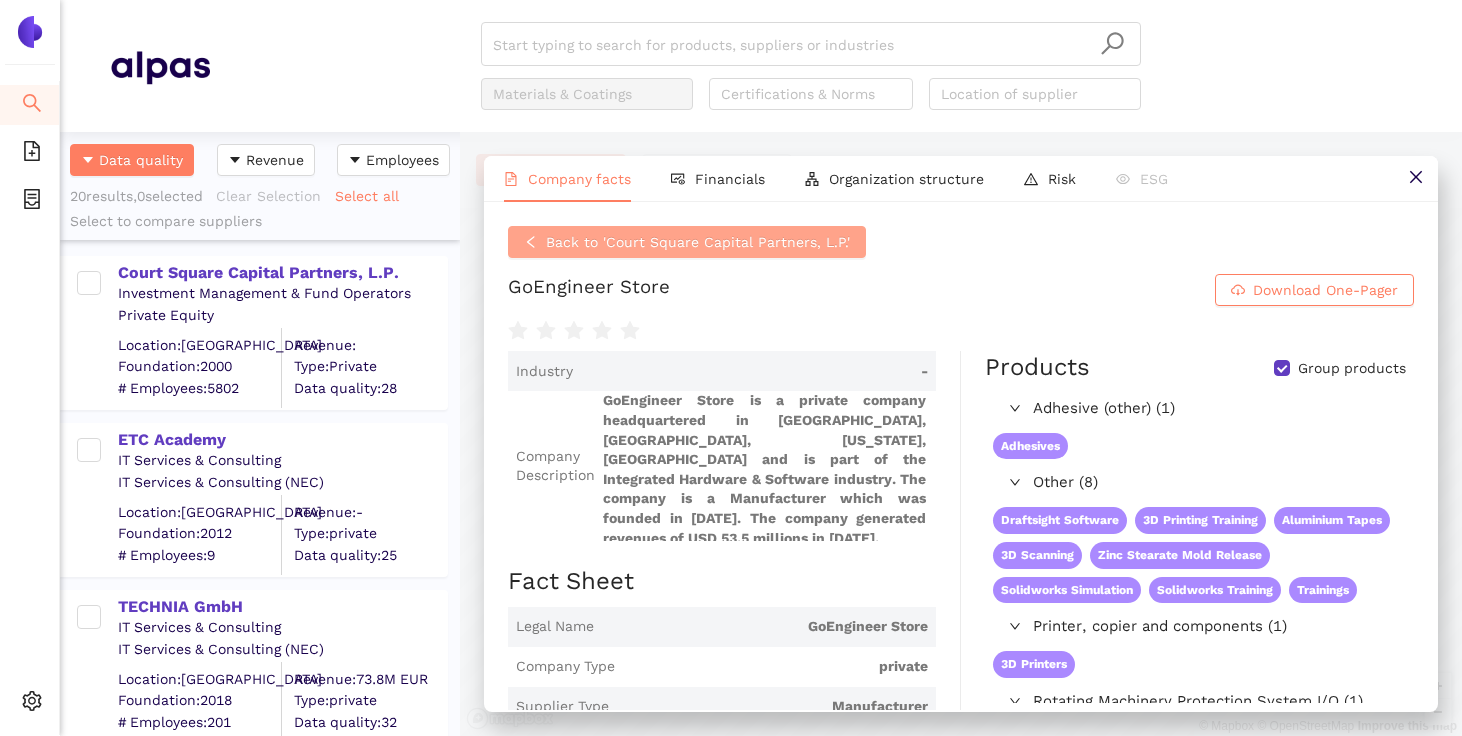 click on "Back to 'Court Square Capital Partners, L.P.'" at bounding box center [698, 242] 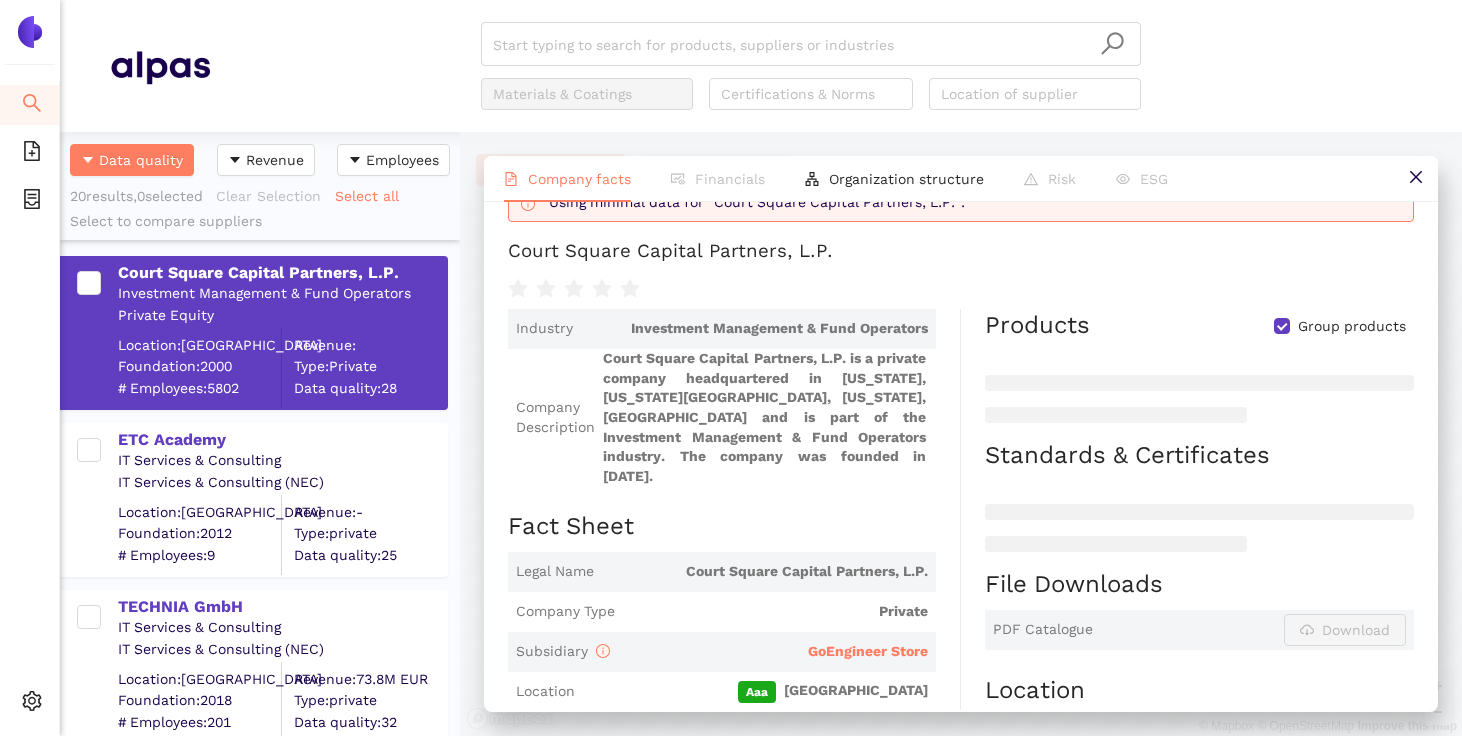 scroll, scrollTop: 0, scrollLeft: 0, axis: both 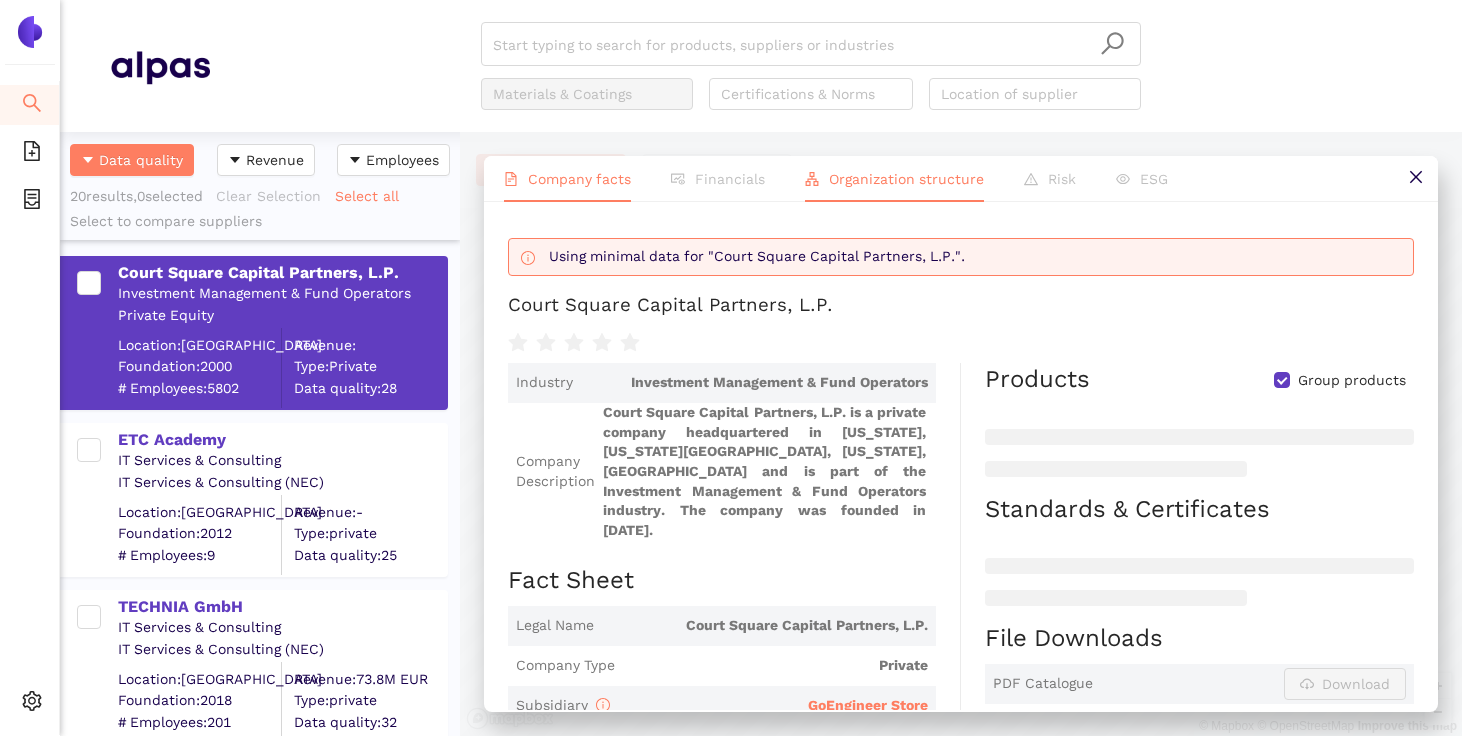 click on "Organization structure" at bounding box center (894, 179) 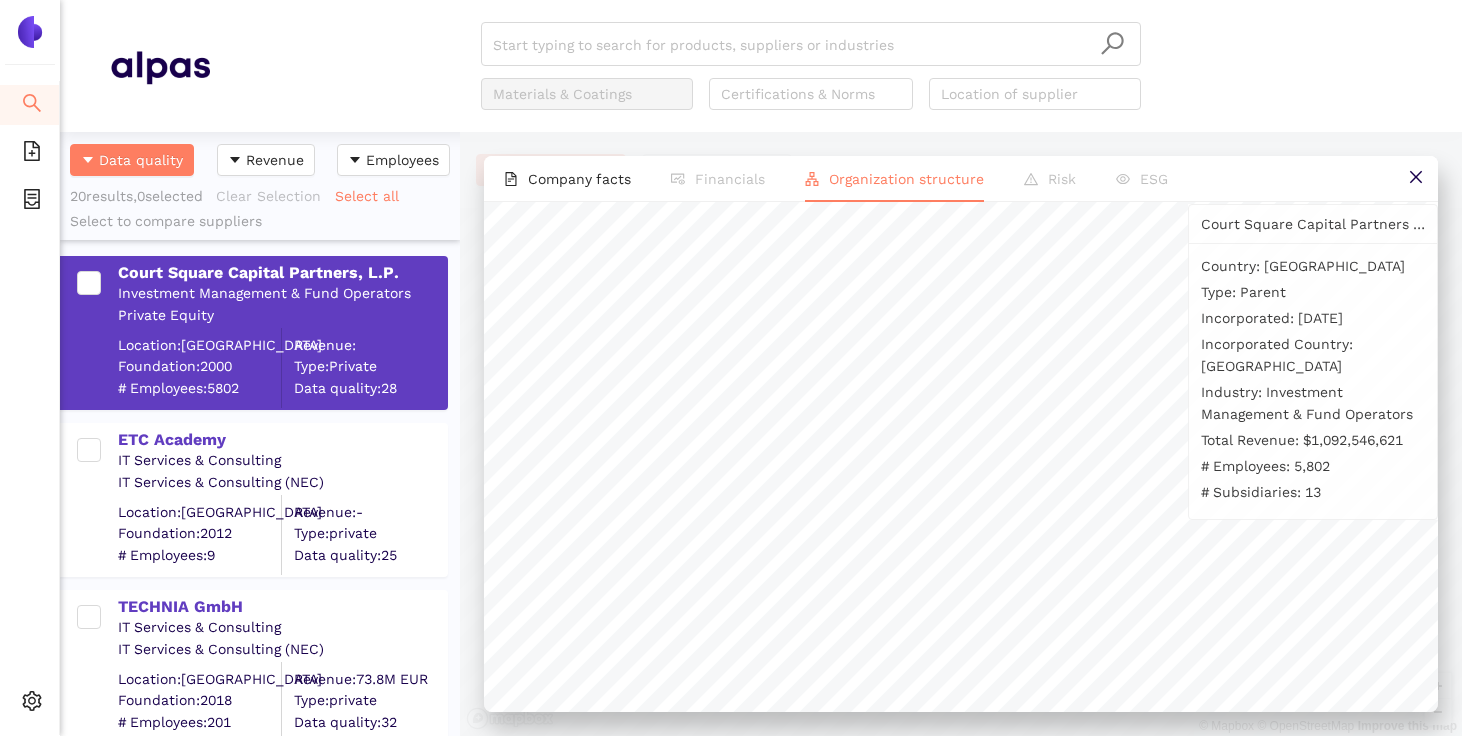 click on "Data quality Revenue Employees 20  results,  0  selected Clear Selection Select all Select to compare suppliers Court Square Capital Partners, L.P. Investment Management & Fund Operators Private Equity Location:  United States Foundation:  2000 # Employees:  5802 Revenue:  Type:  Private Data quality:  28 ETC Academy IT Services & Consulting IT Services & Consulting (NEC) Location:  France Foundation:  2012 # Employees:  9 Revenue:  - Type:  private Data quality:  25 TECHNIA GmbH IT Services & Consulting IT Services & Consulting (NEC) Location:  Germany Foundation:  2018 # Employees:  201 Revenue:  73.8M EUR Type:  private Data quality:  32 SCHWINDT DIGITAL GmbH IT Services & Consulting IT Services & Consulting (NEC) Location:  Germany Foundation:  1993 # Employees:  49 Revenue:  19M EUR Type:  private Data quality:  29 GFU Cyrus AG IT Services & Consulting IT Services & Consulting (NEC) Location:  Germany Foundation:  1979 # Employees:  34 Revenue:  7.8M EUR Type:  private Data quality:  28 Company facts ESG" at bounding box center (761, 434) 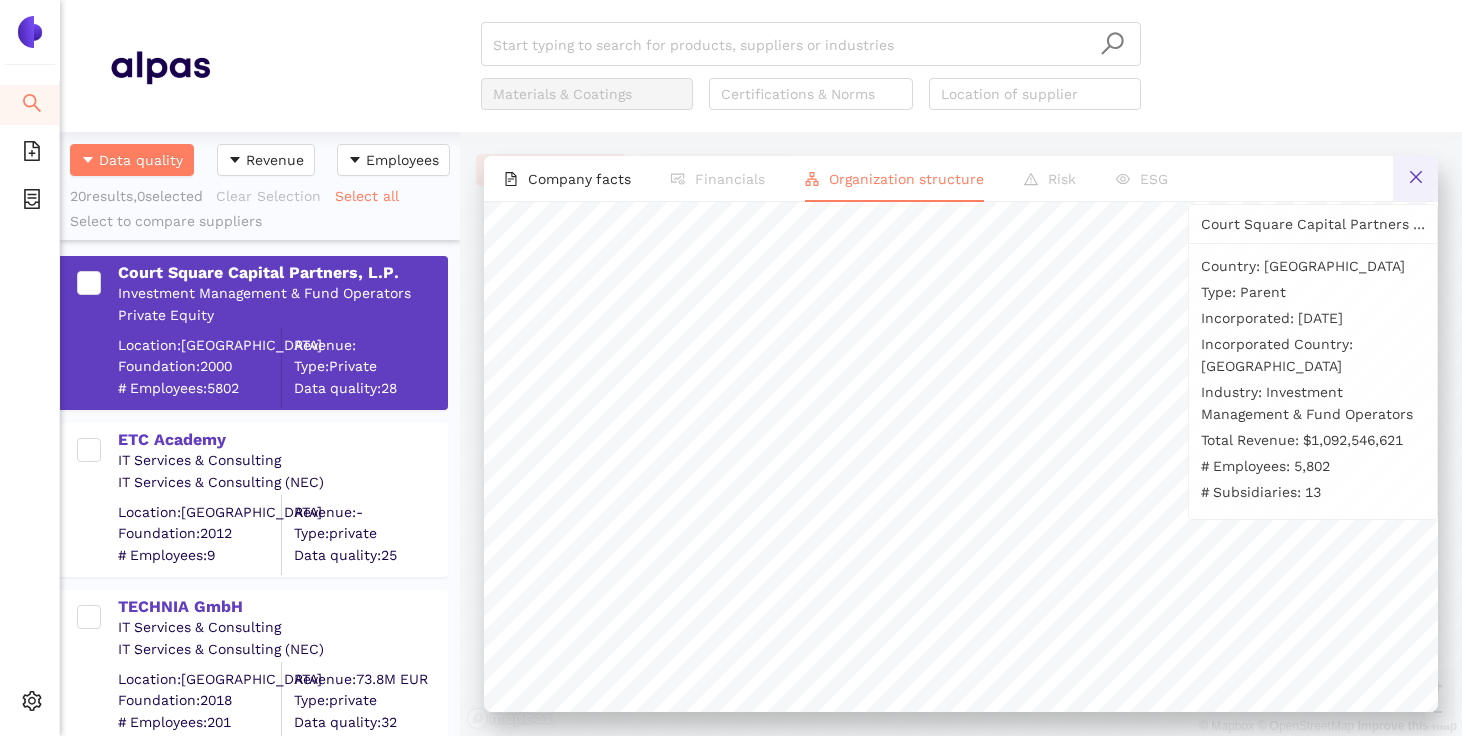 click 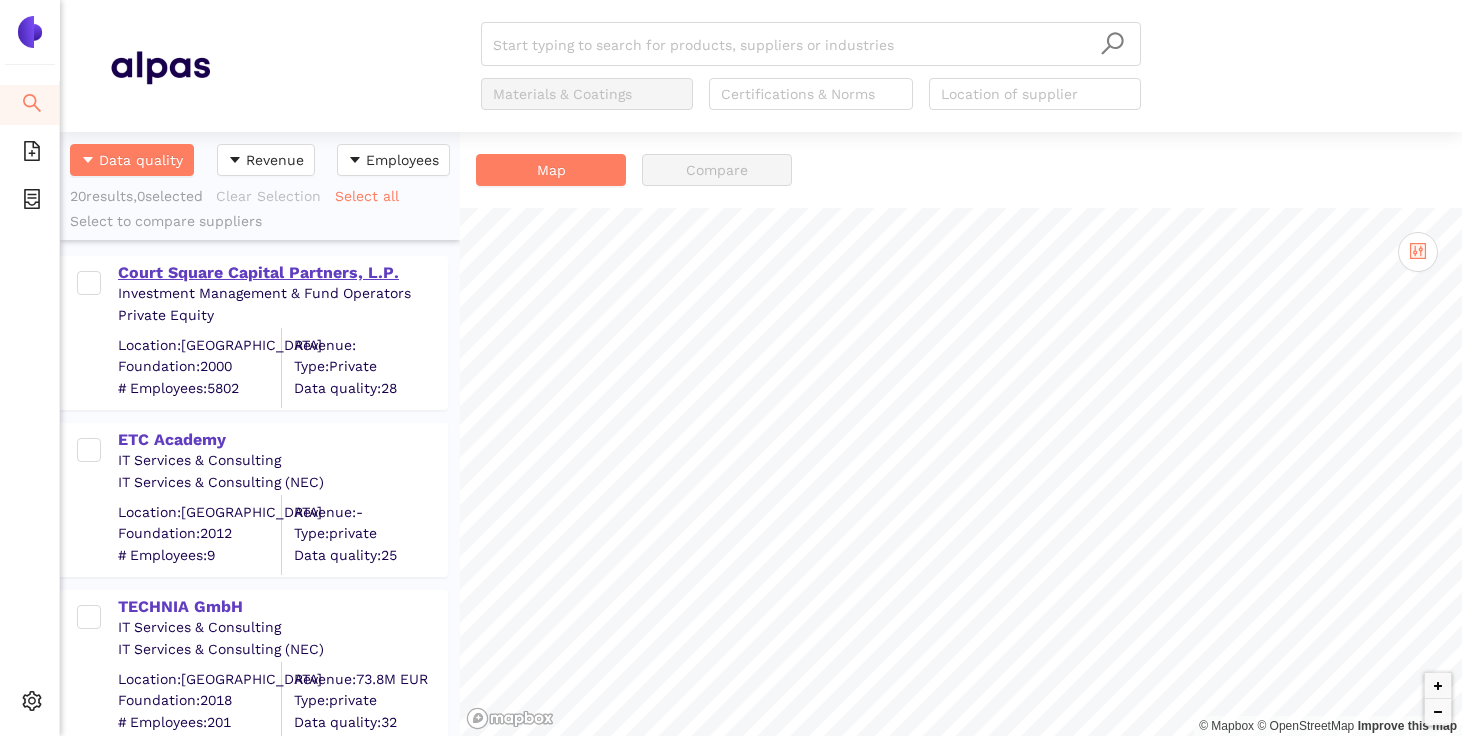 click on "Court Square Capital Partners, L.P." at bounding box center [282, 273] 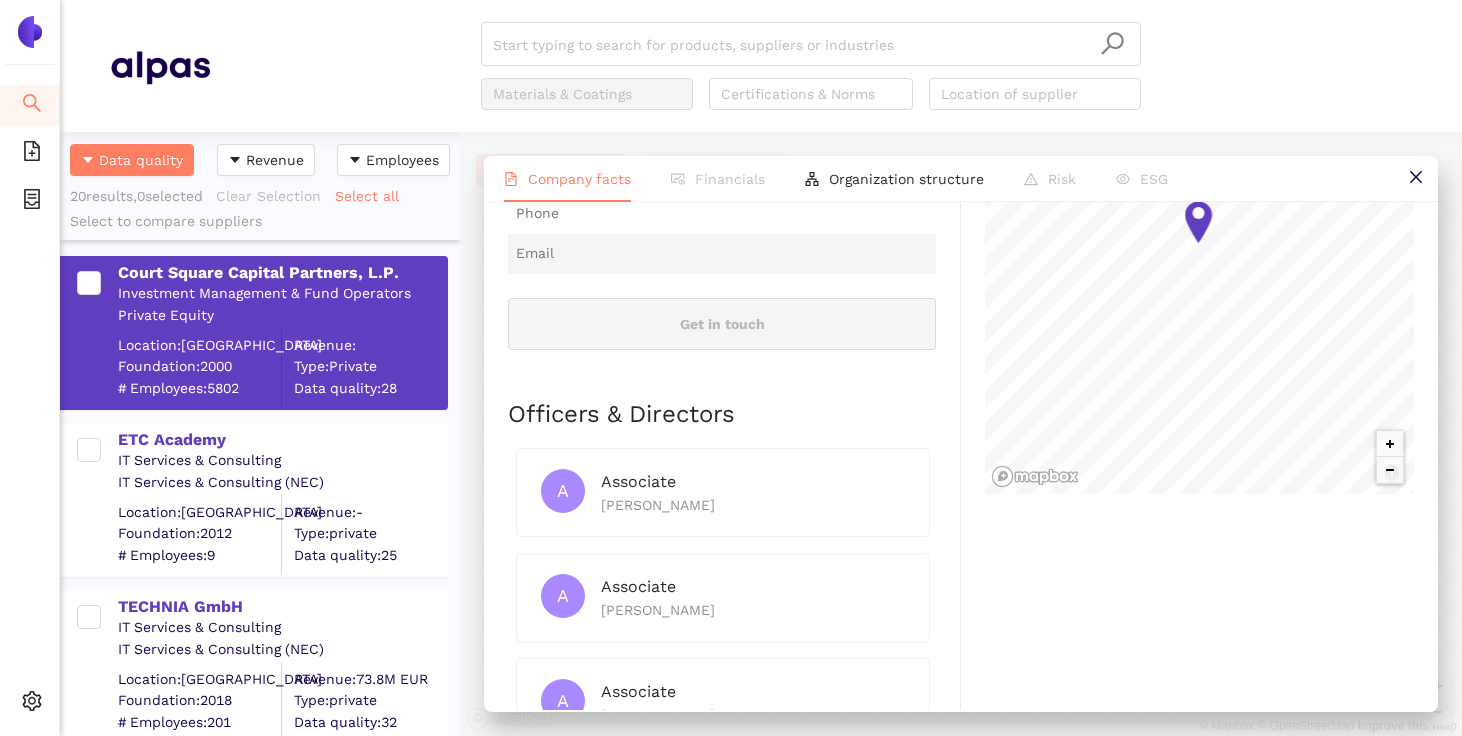 scroll, scrollTop: 997, scrollLeft: 0, axis: vertical 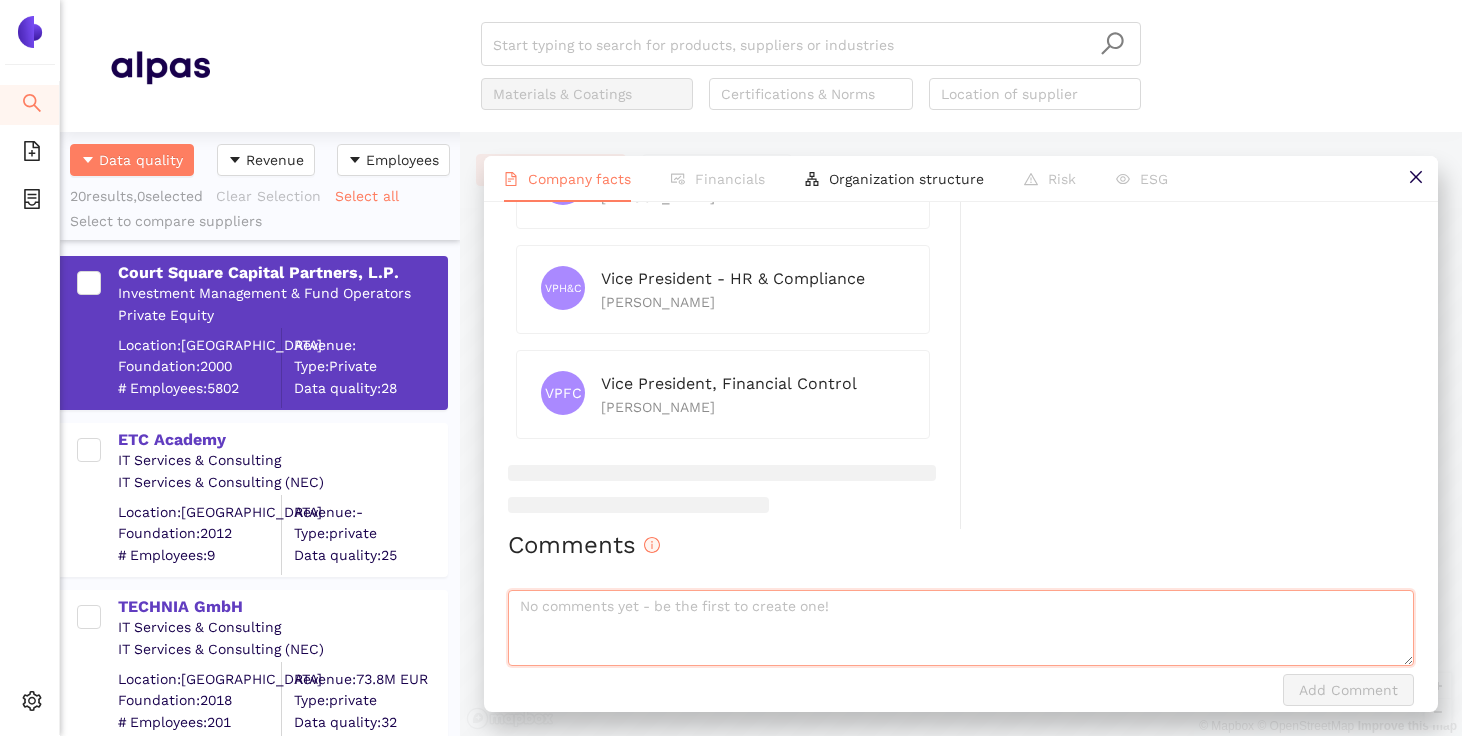 click at bounding box center [961, 628] 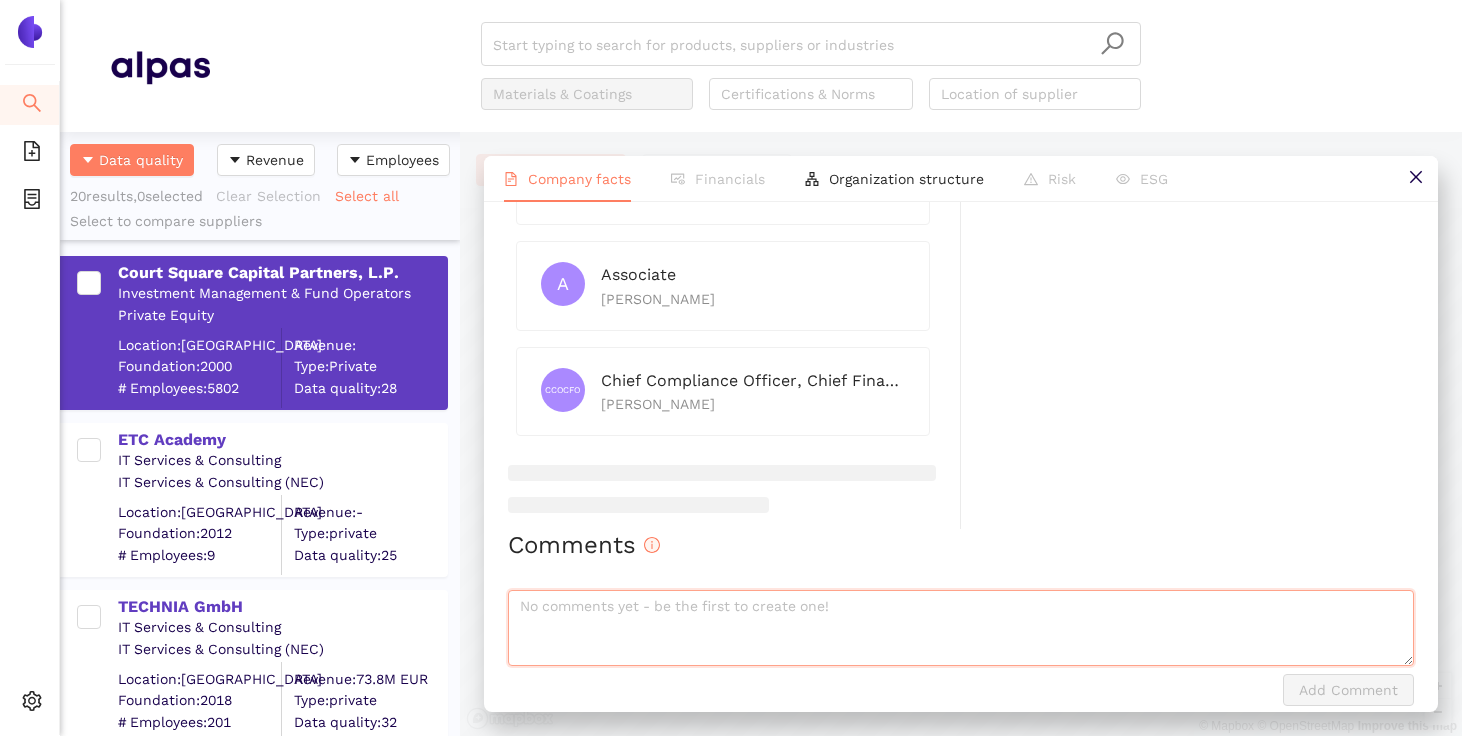 scroll, scrollTop: 471, scrollLeft: 0, axis: vertical 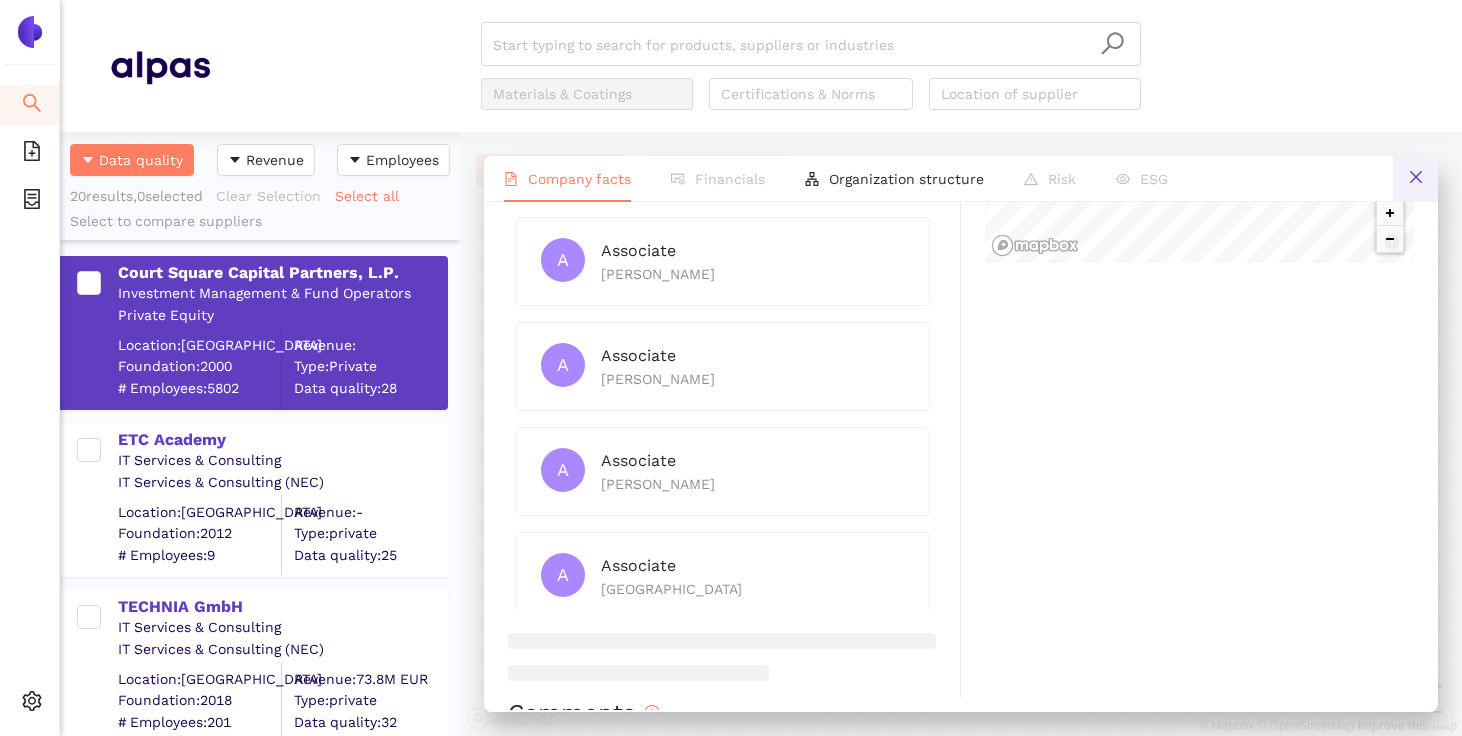 click at bounding box center [1415, 178] 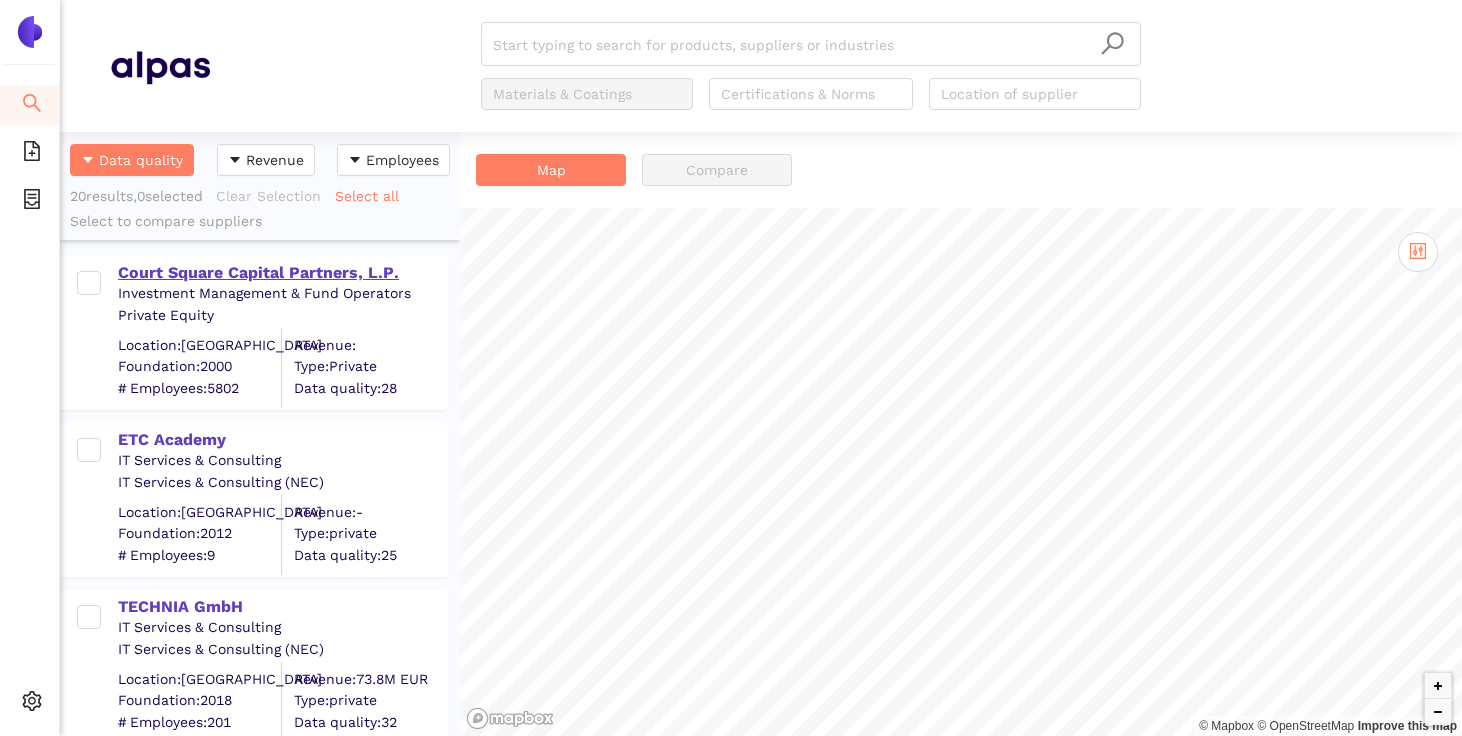 click on "Court Square Capital Partners, L.P." at bounding box center [282, 273] 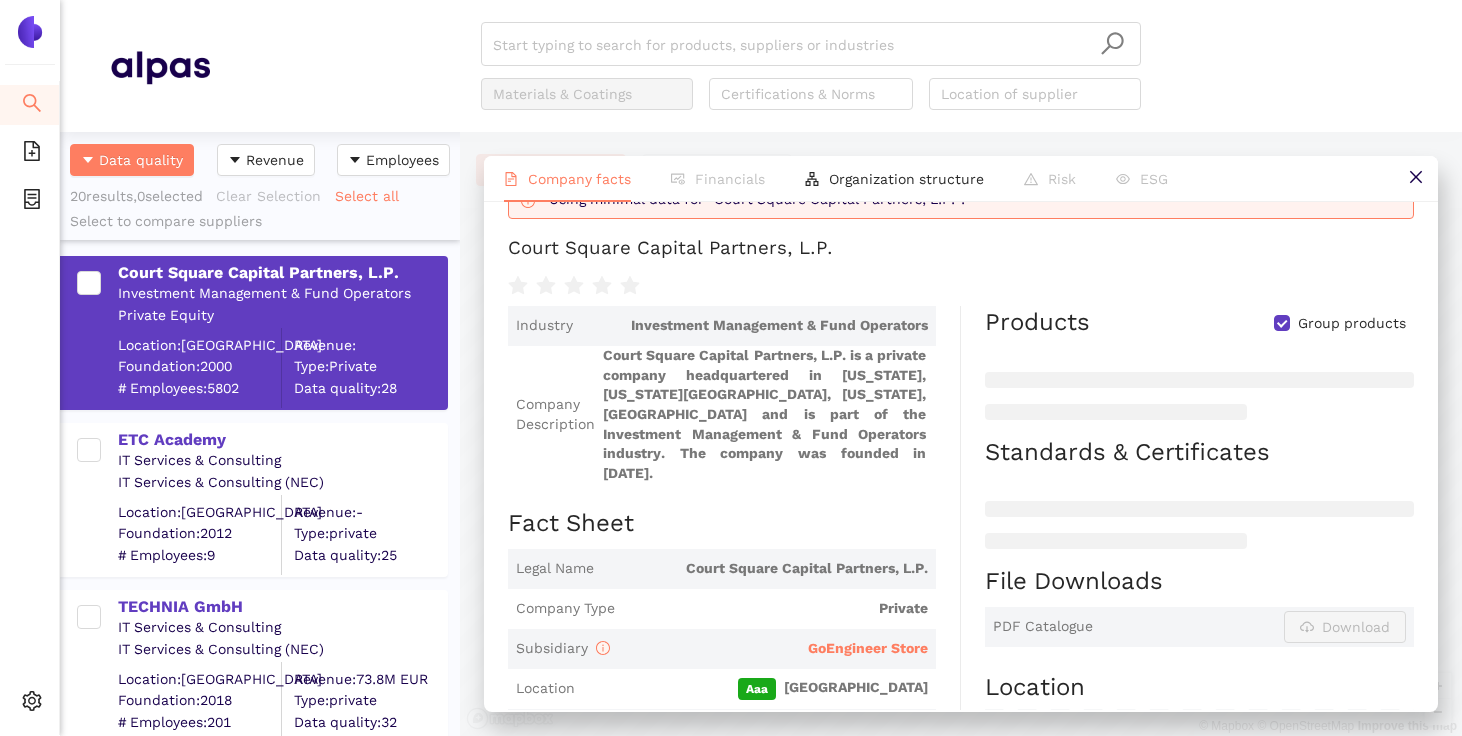 scroll, scrollTop: 0, scrollLeft: 0, axis: both 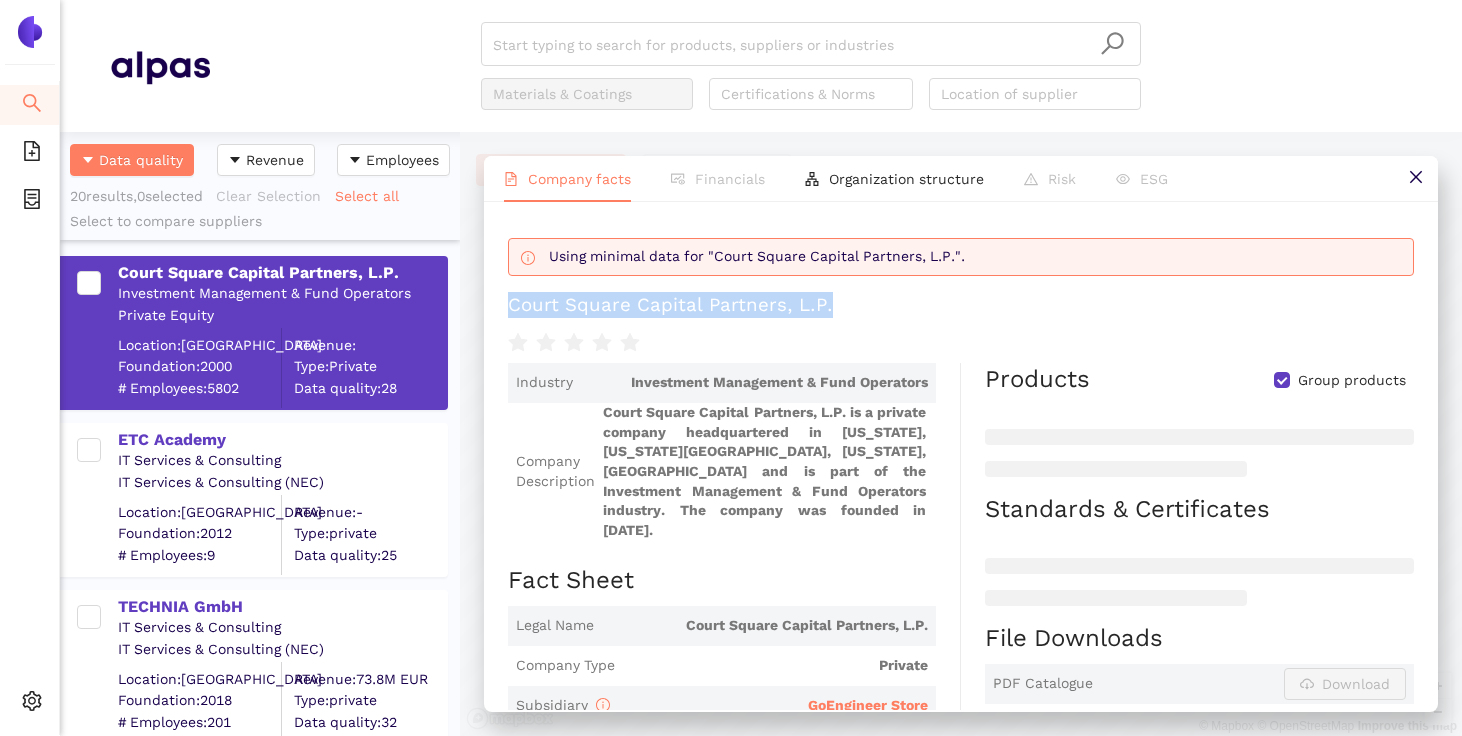 drag, startPoint x: 831, startPoint y: 307, endPoint x: 506, endPoint y: 309, distance: 325.00616 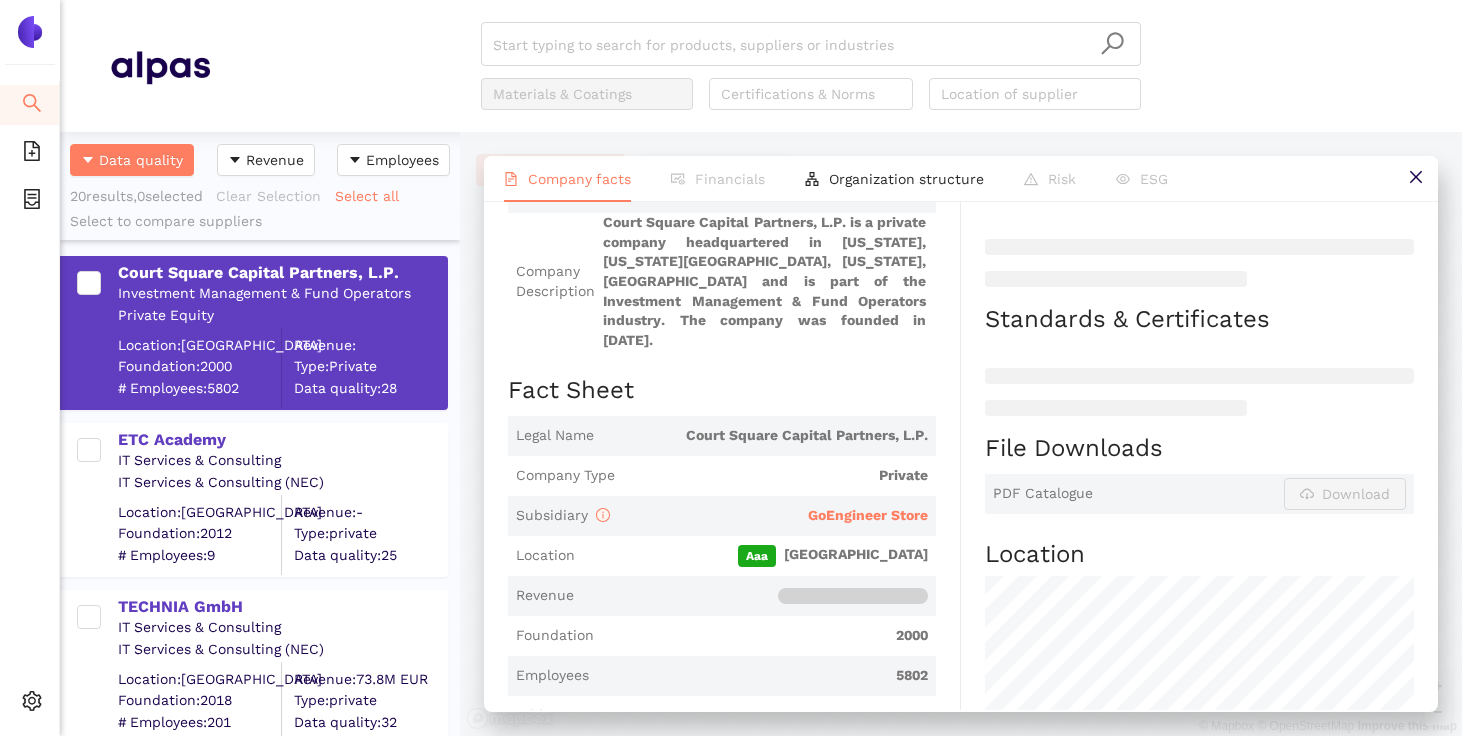 scroll, scrollTop: 0, scrollLeft: 0, axis: both 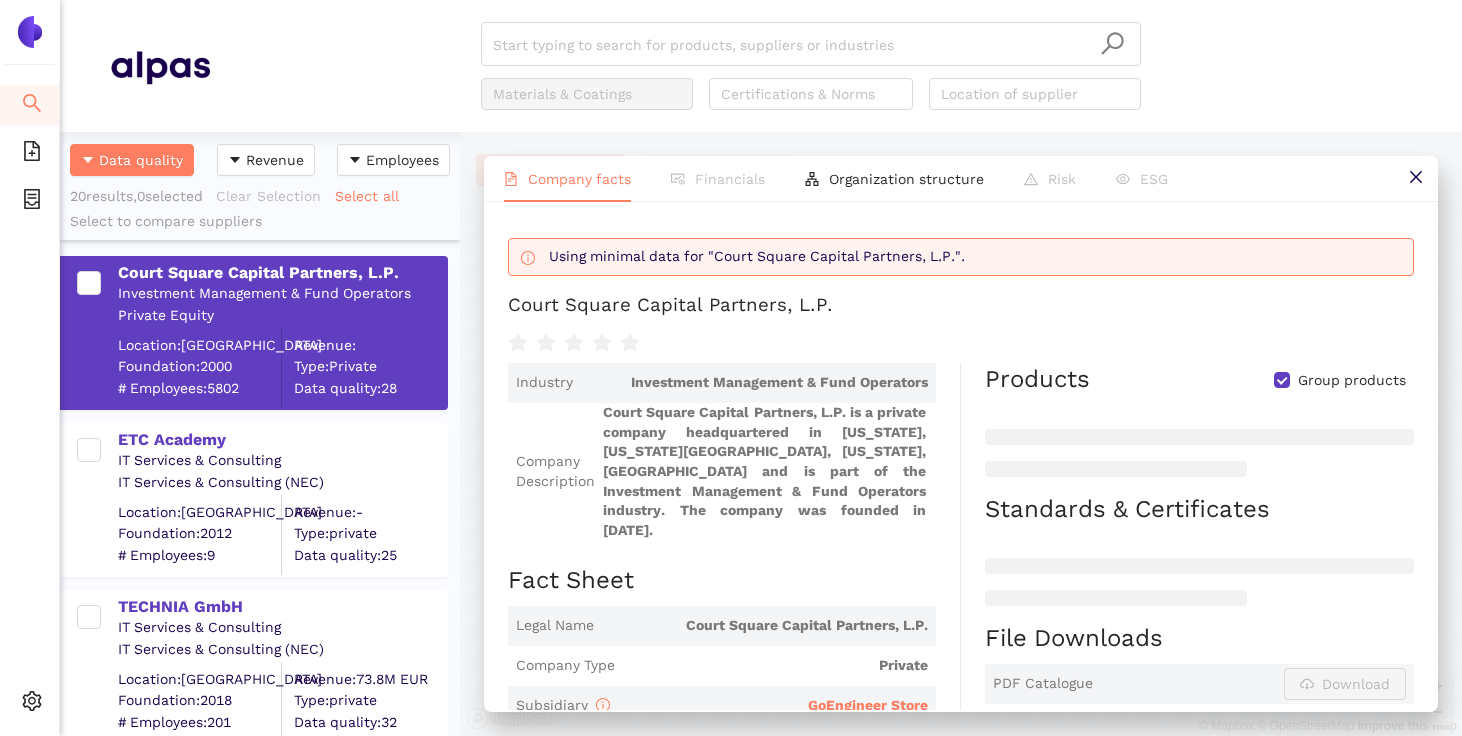 click on "Court Square Capital Partners, L.P. is a private company headquartered in New York, New York County, New York, United States and is part of the Investment Management & Fund Operators industry. The company was founded in 2000." at bounding box center (765, 471) 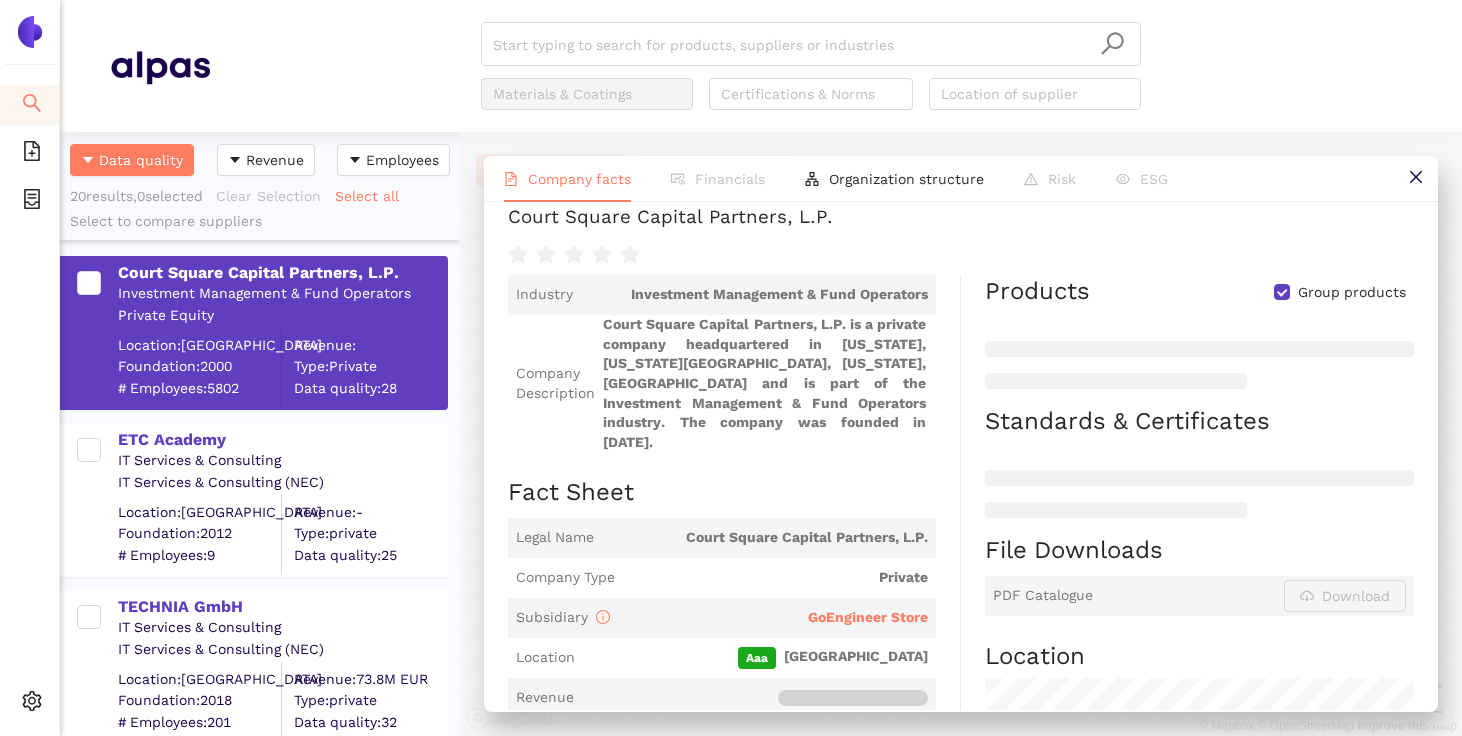 scroll, scrollTop: 0, scrollLeft: 0, axis: both 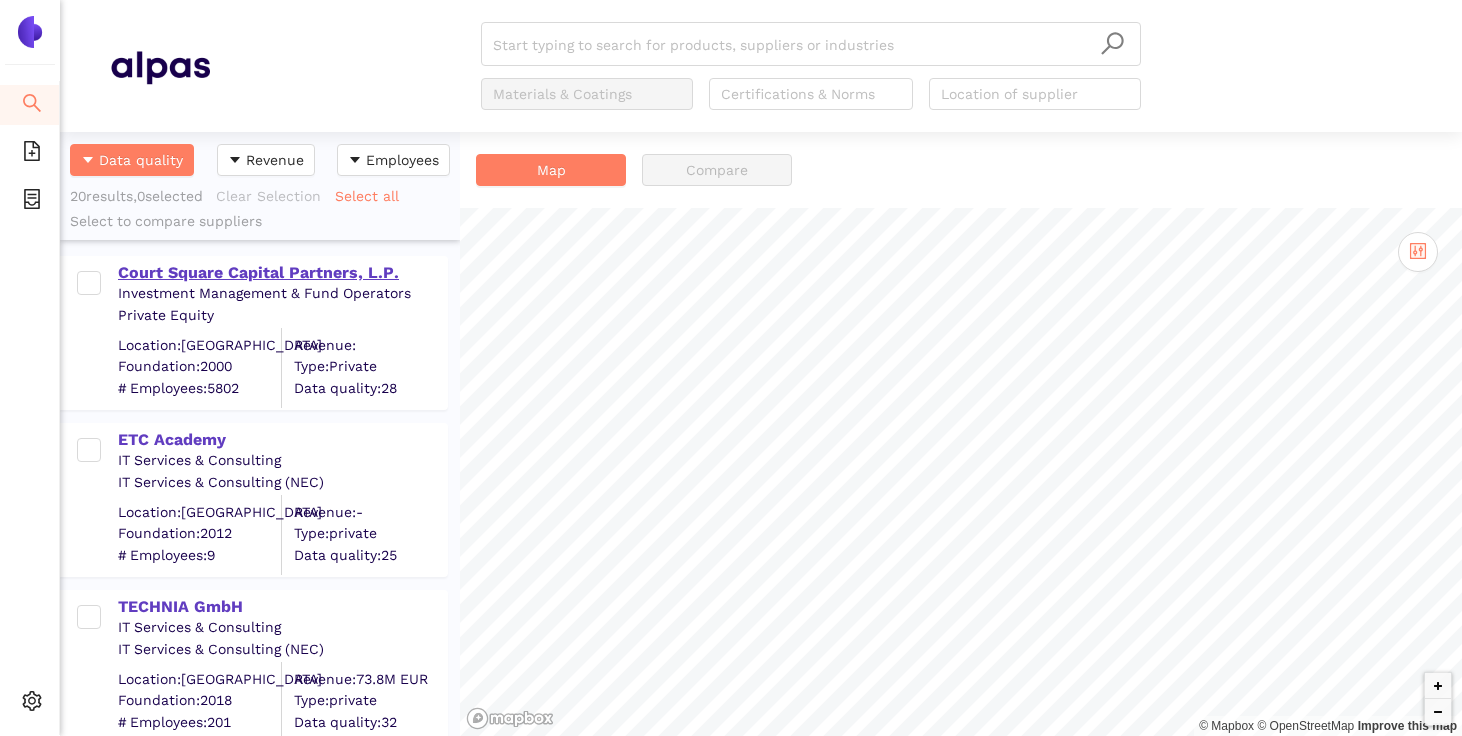 click on "Court Square Capital Partners, L.P." at bounding box center (282, 273) 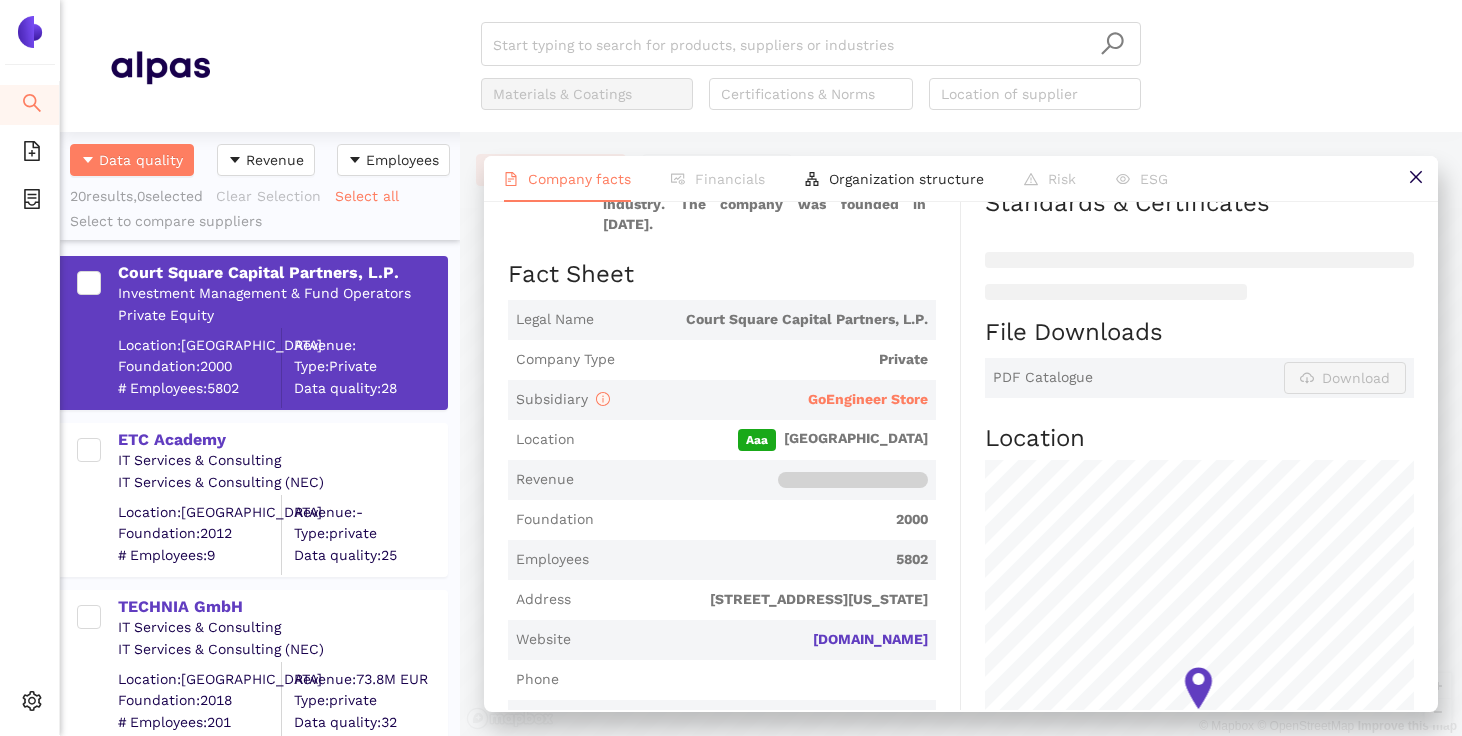 scroll, scrollTop: 325, scrollLeft: 0, axis: vertical 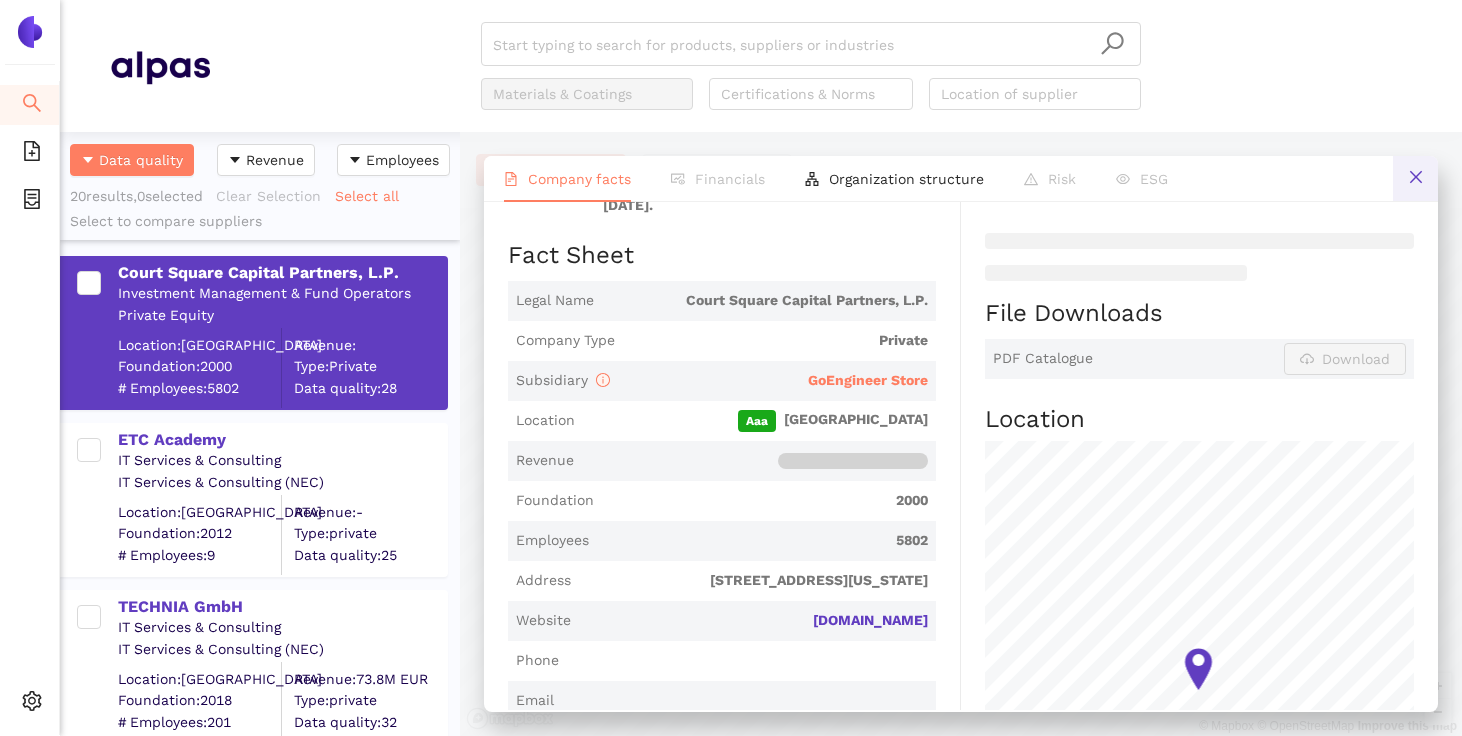 click at bounding box center (1415, 178) 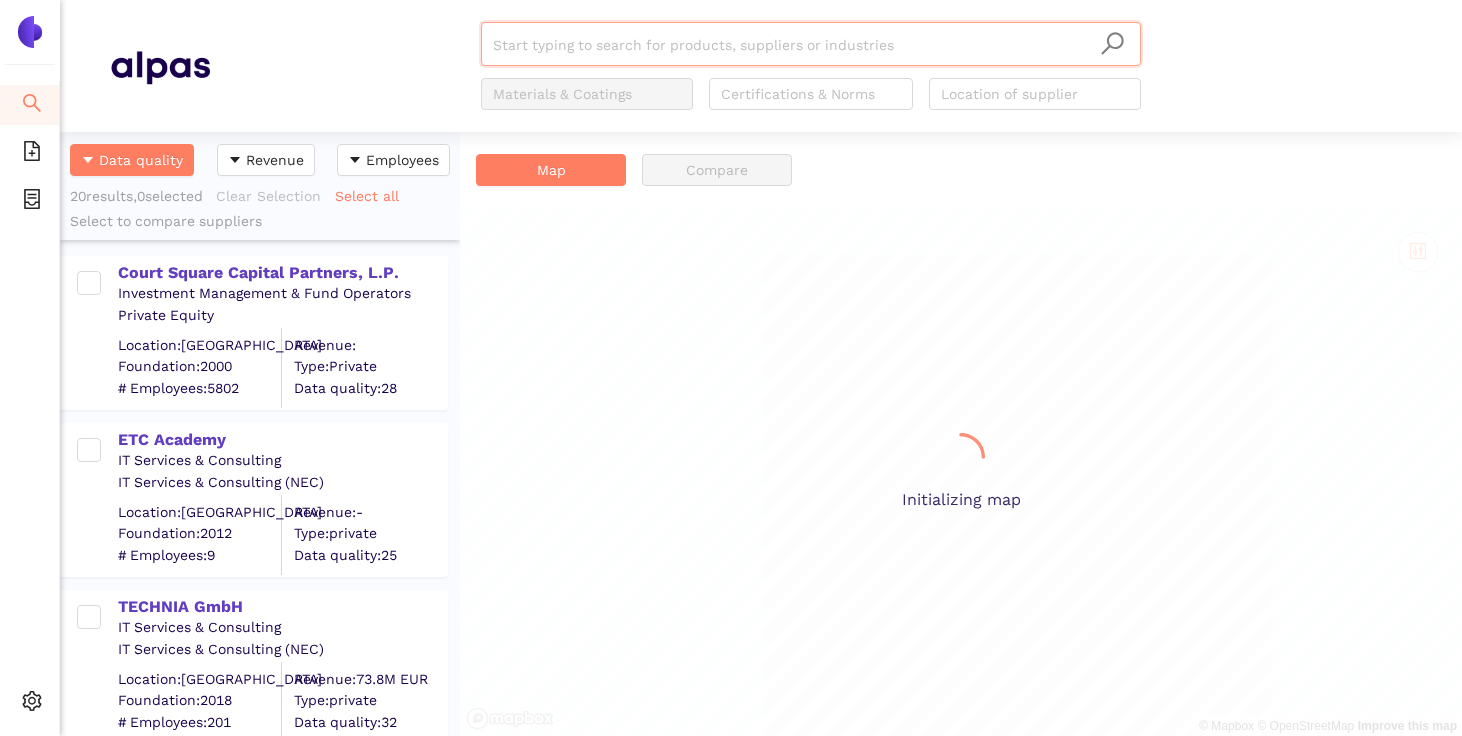 scroll, scrollTop: 0, scrollLeft: 0, axis: both 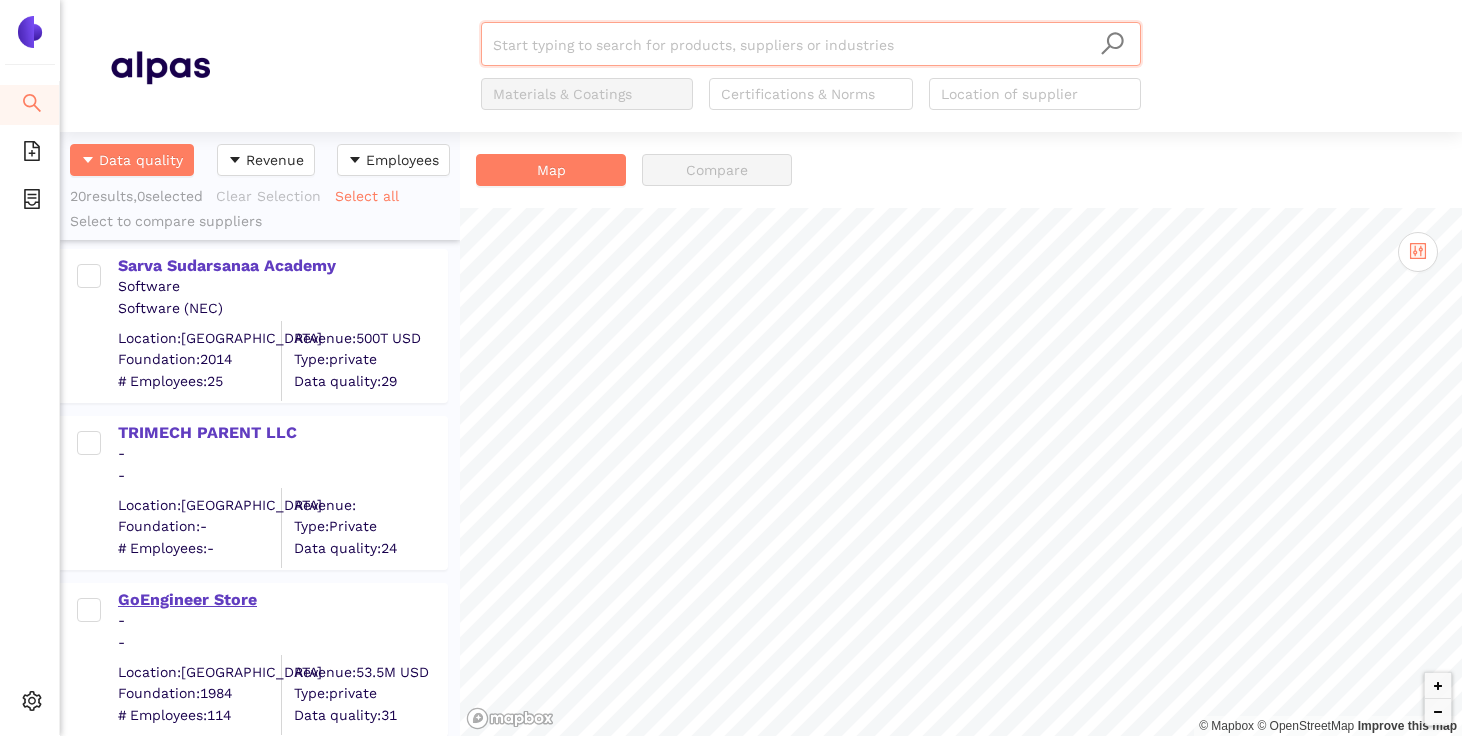 click on "GoEngineer Store" at bounding box center [282, 600] 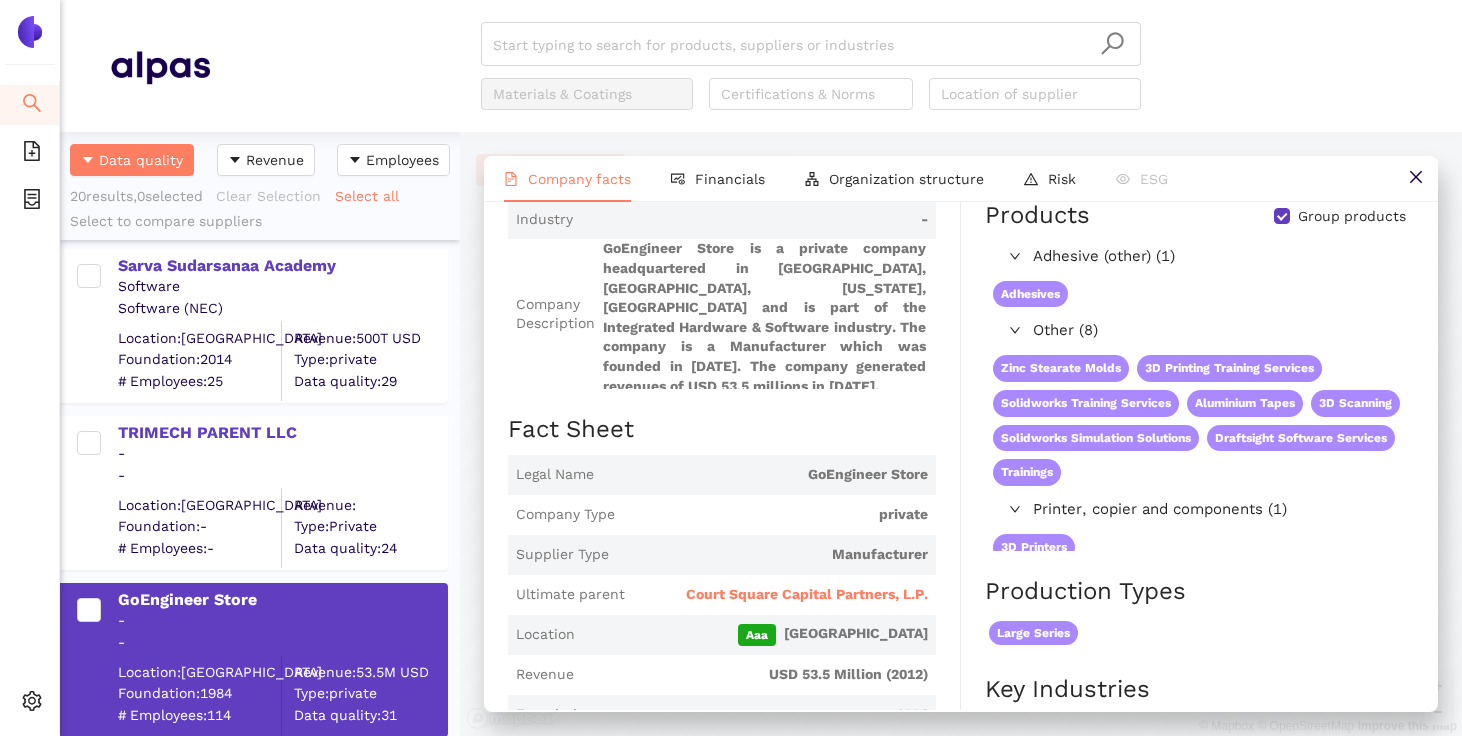 scroll, scrollTop: 0, scrollLeft: 0, axis: both 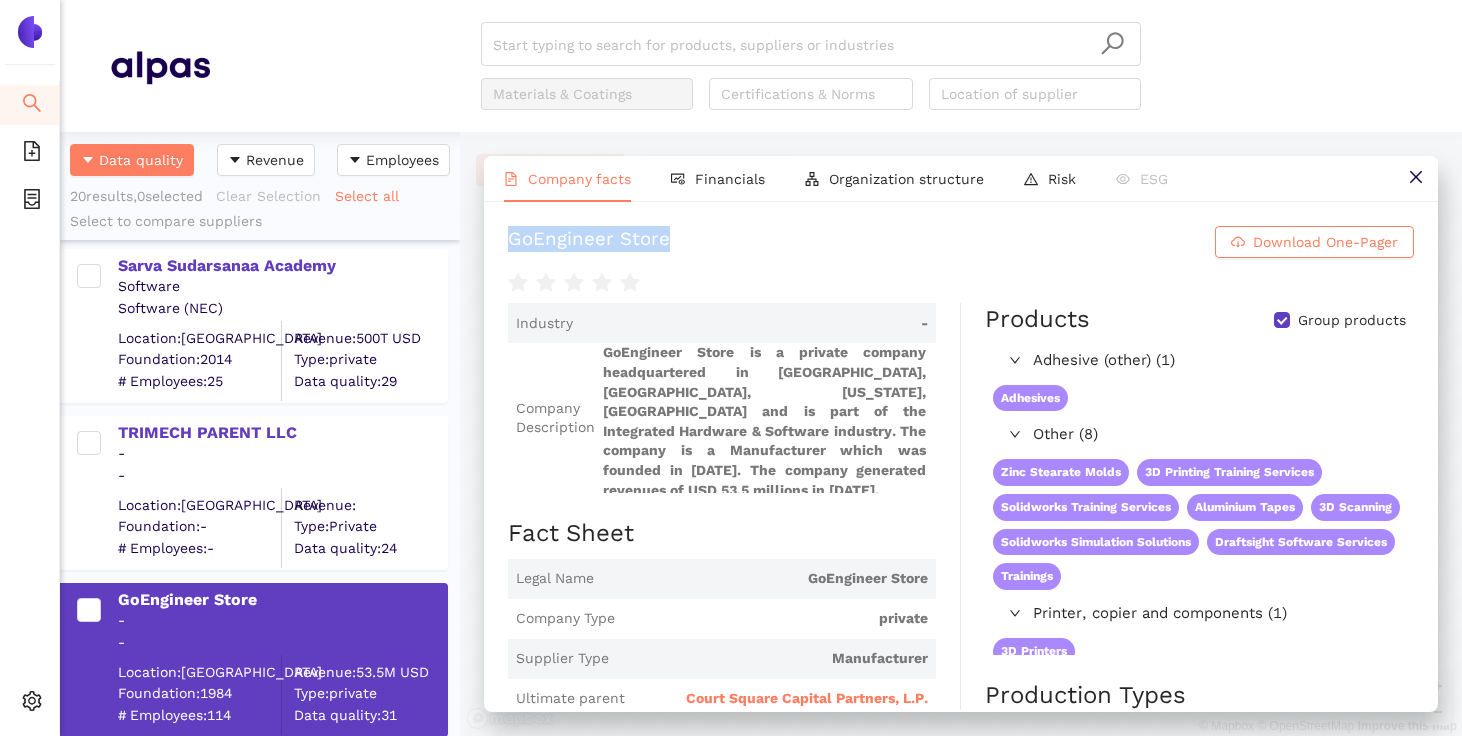 drag, startPoint x: 691, startPoint y: 246, endPoint x: 506, endPoint y: 241, distance: 185.06755 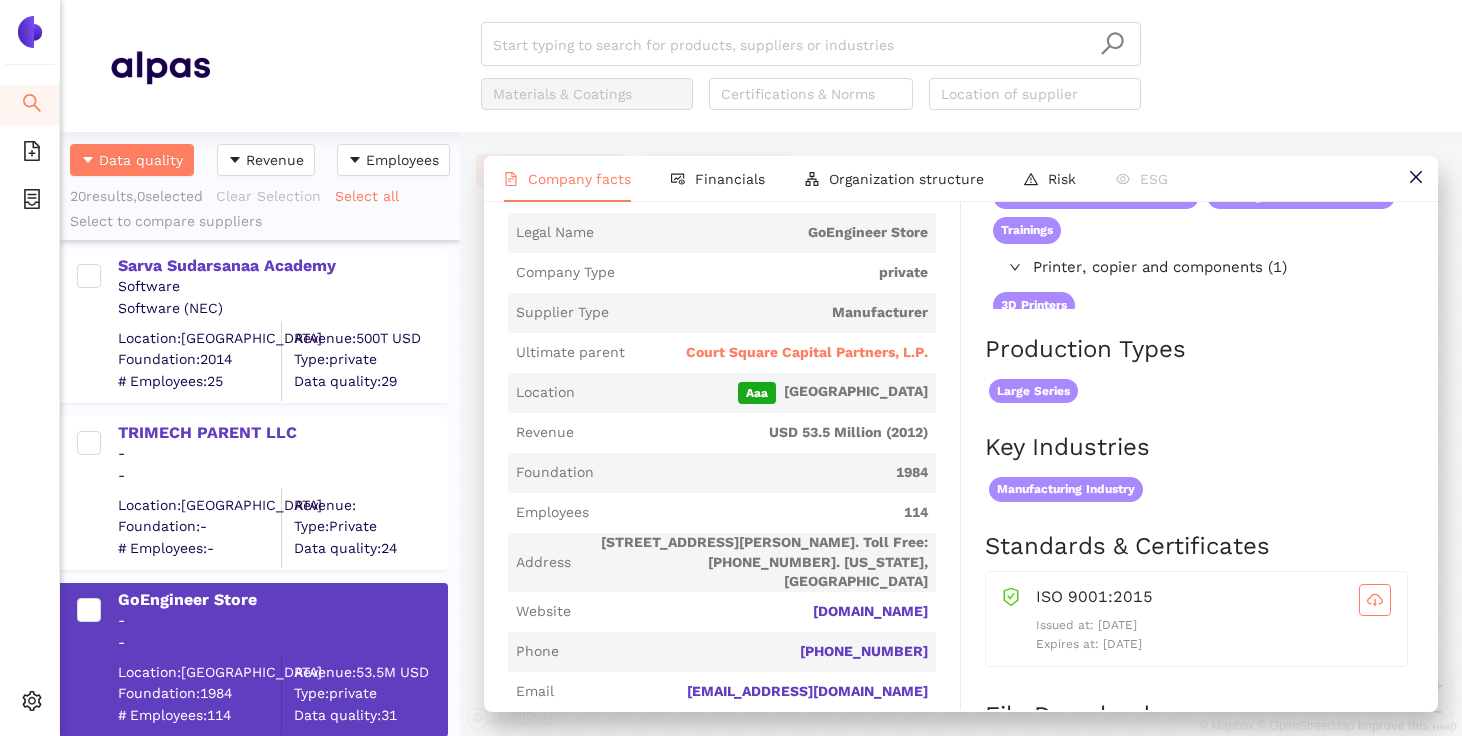 scroll, scrollTop: 381, scrollLeft: 0, axis: vertical 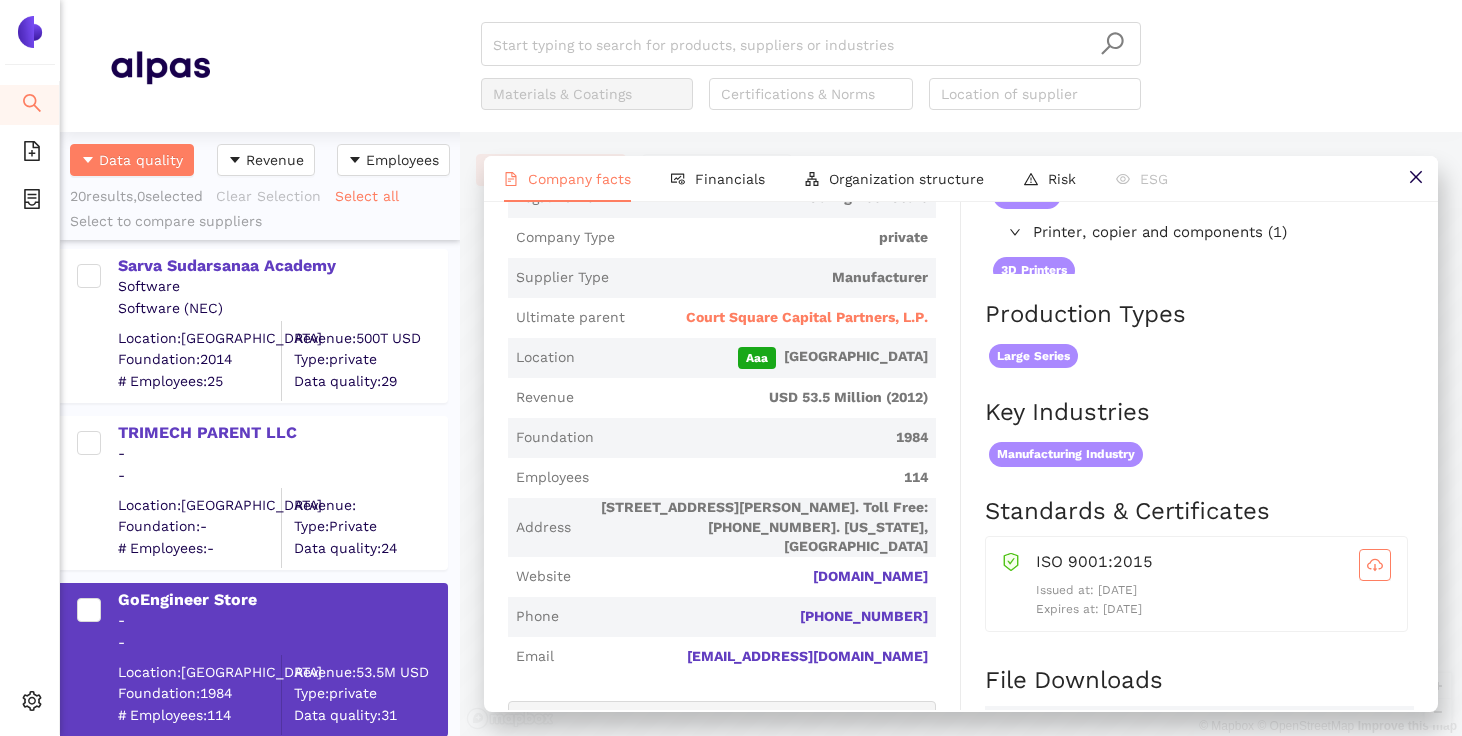 drag, startPoint x: 757, startPoint y: 553, endPoint x: 944, endPoint y: 552, distance: 187.00267 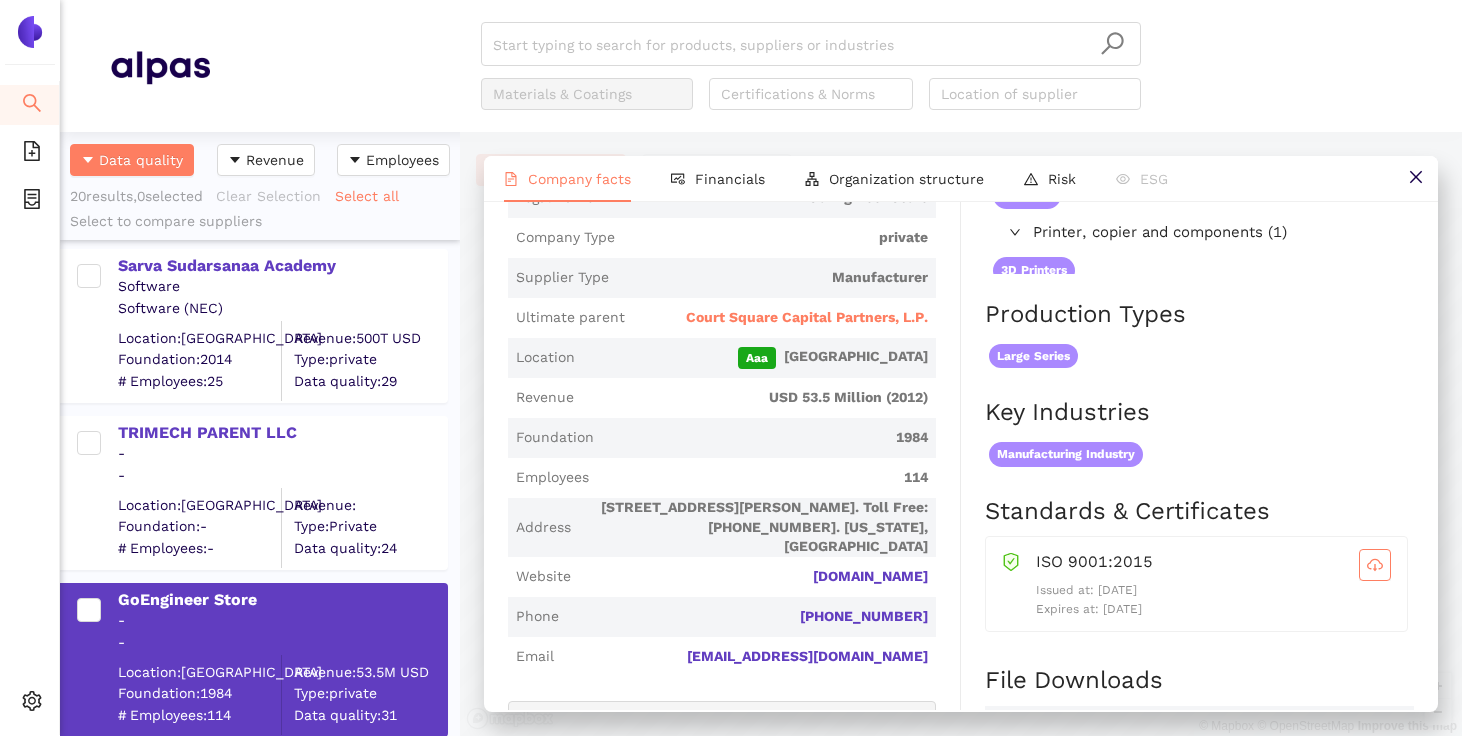 copy on "store.goengineer.com" 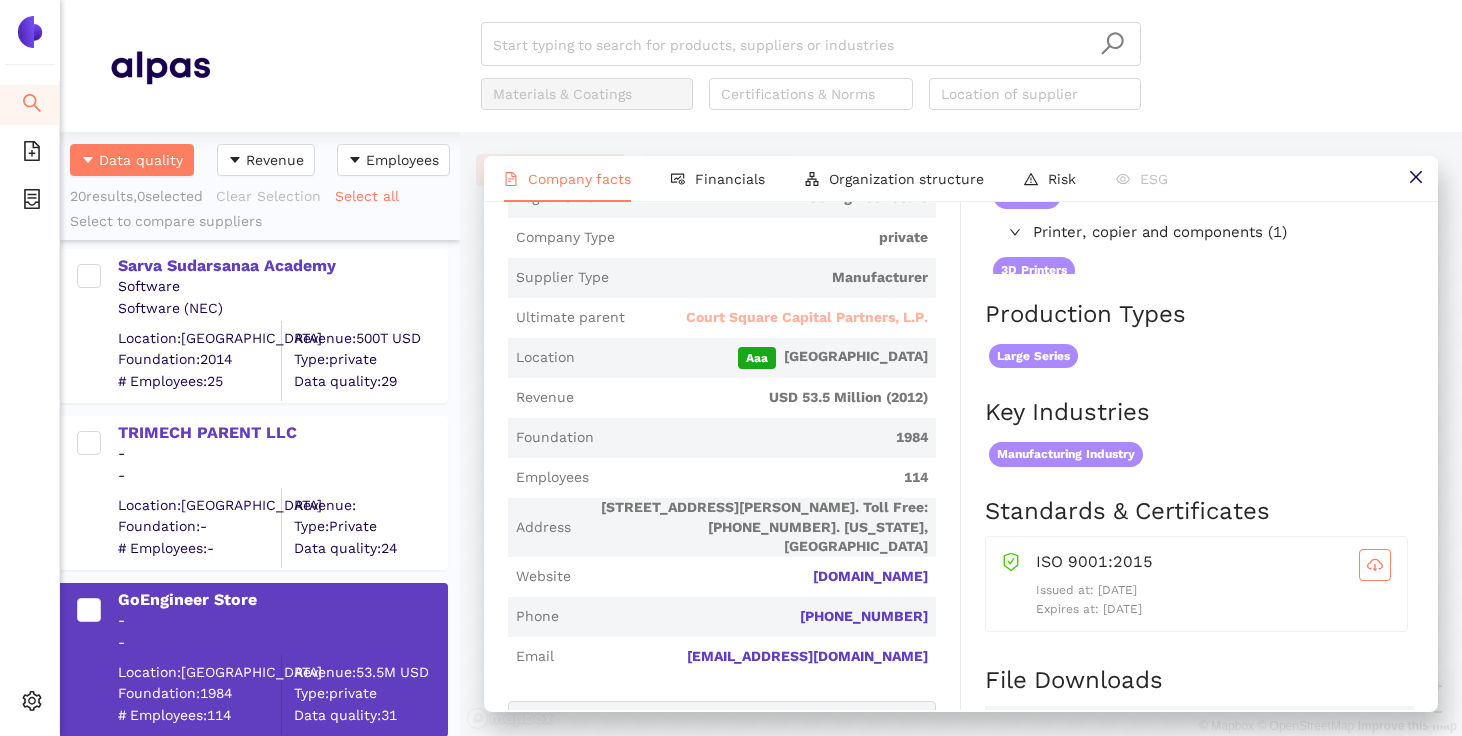 click on "Court Square Capital Partners, L.P." at bounding box center [807, 318] 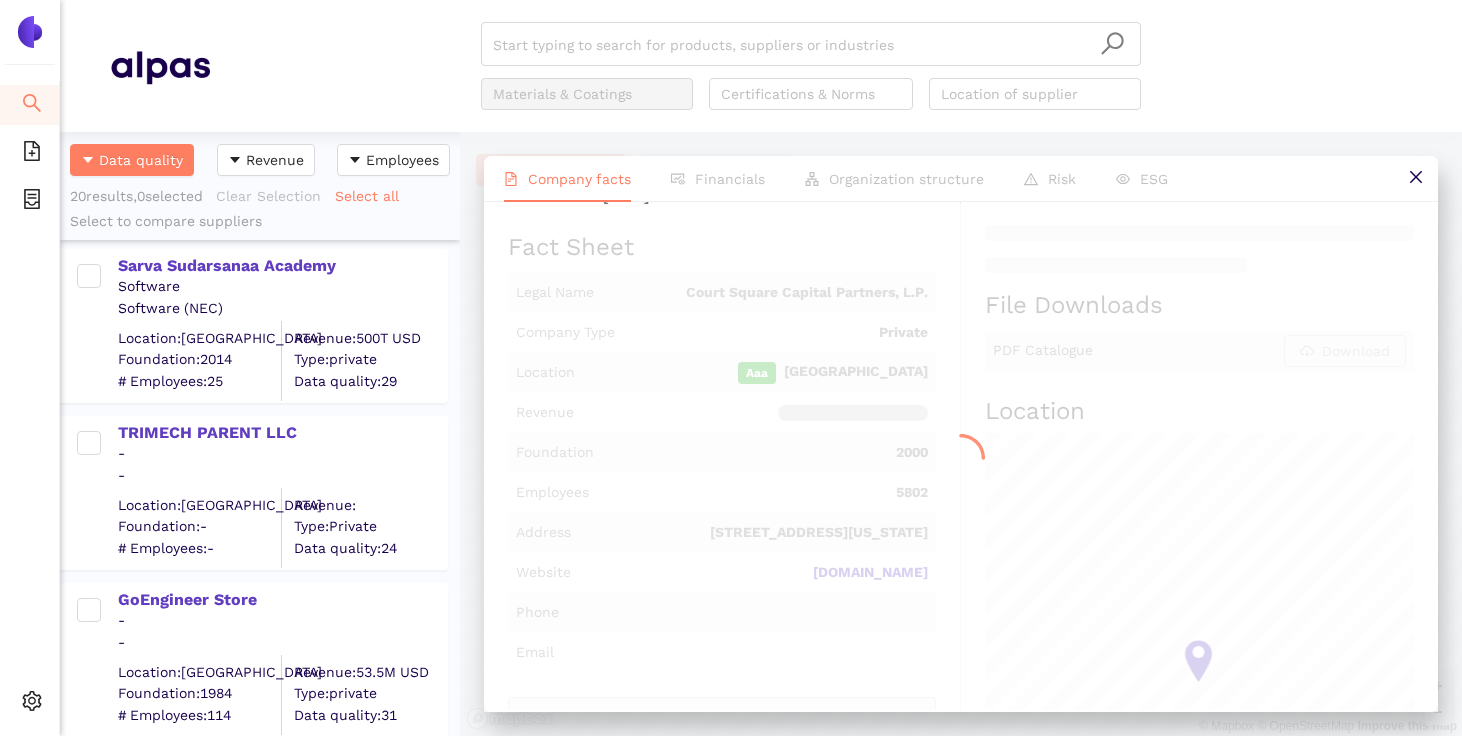 scroll, scrollTop: 0, scrollLeft: 0, axis: both 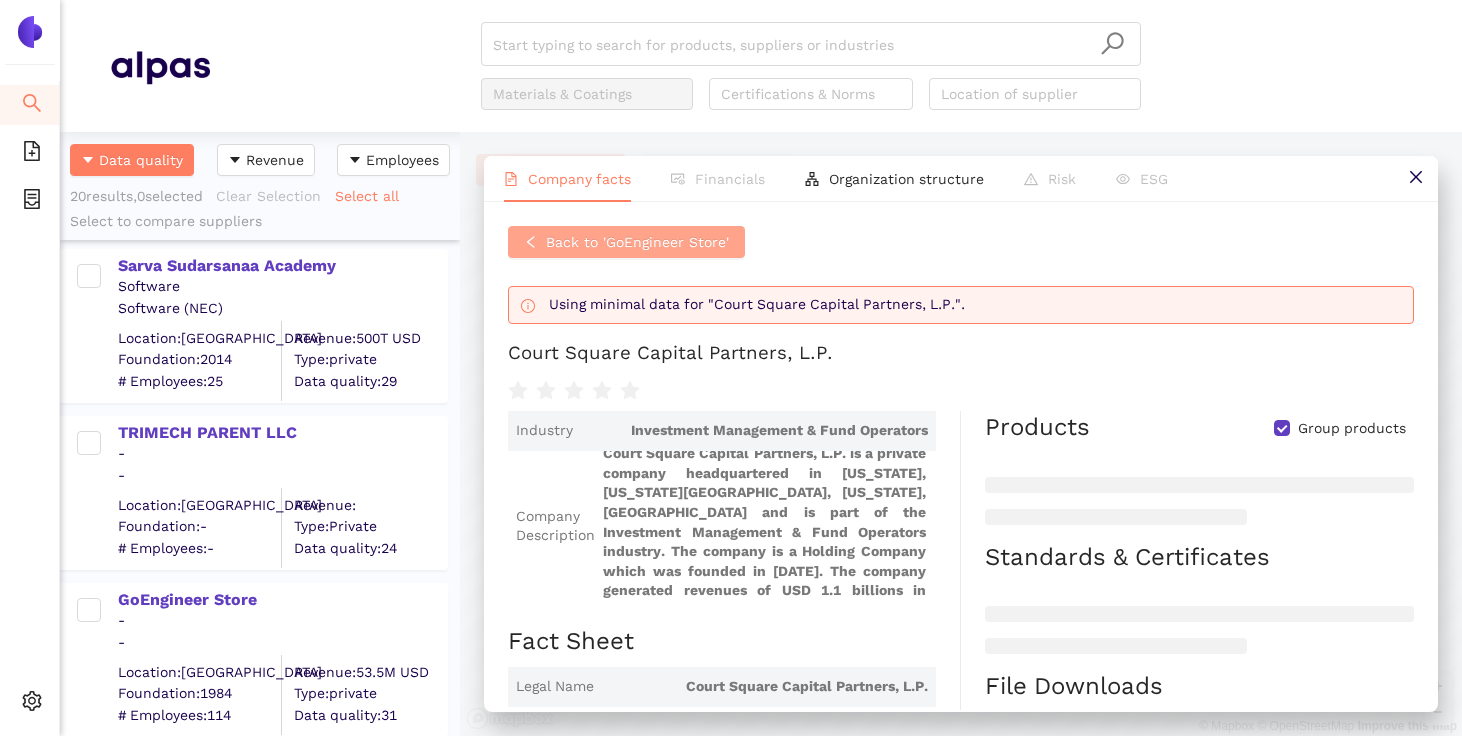 click on "Back to 'GoEngineer Store'" at bounding box center [637, 242] 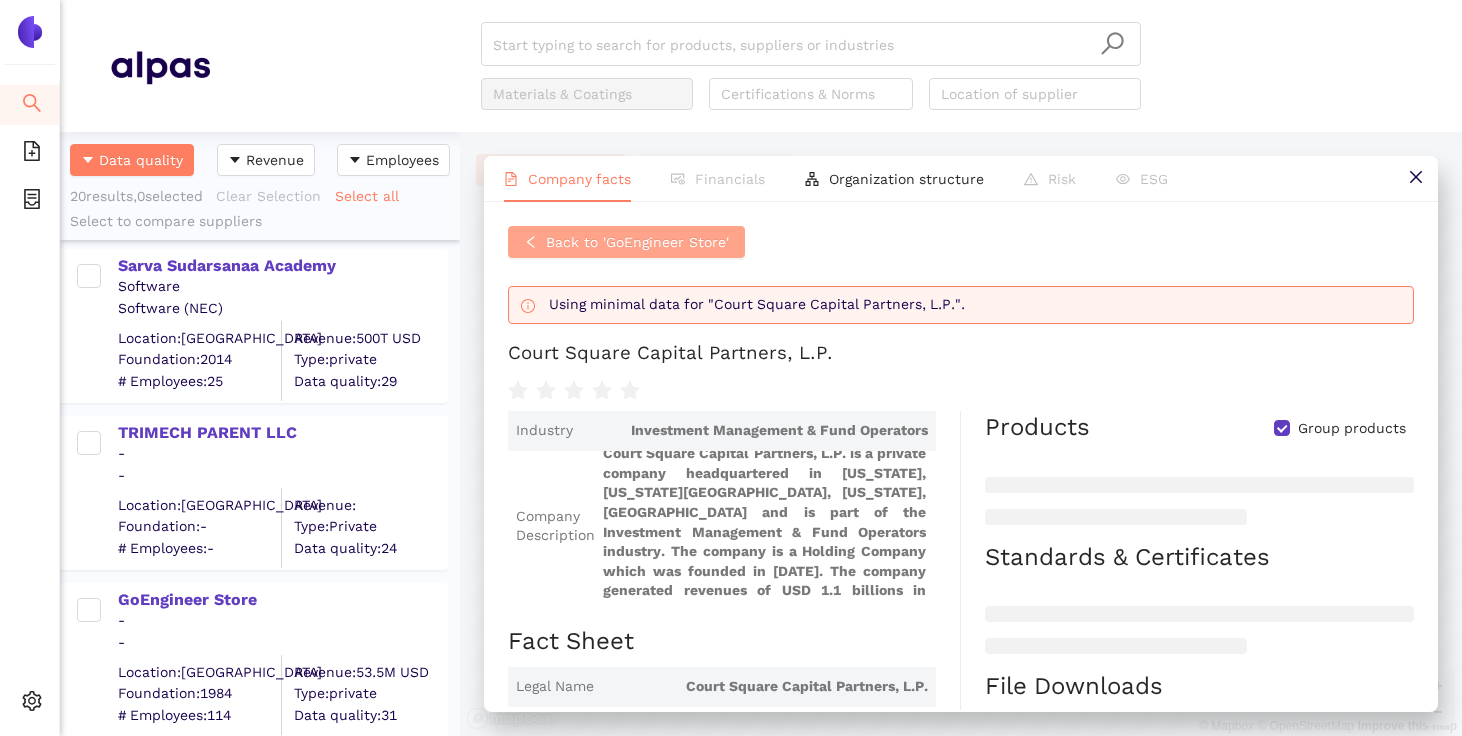 scroll, scrollTop: 0, scrollLeft: 0, axis: both 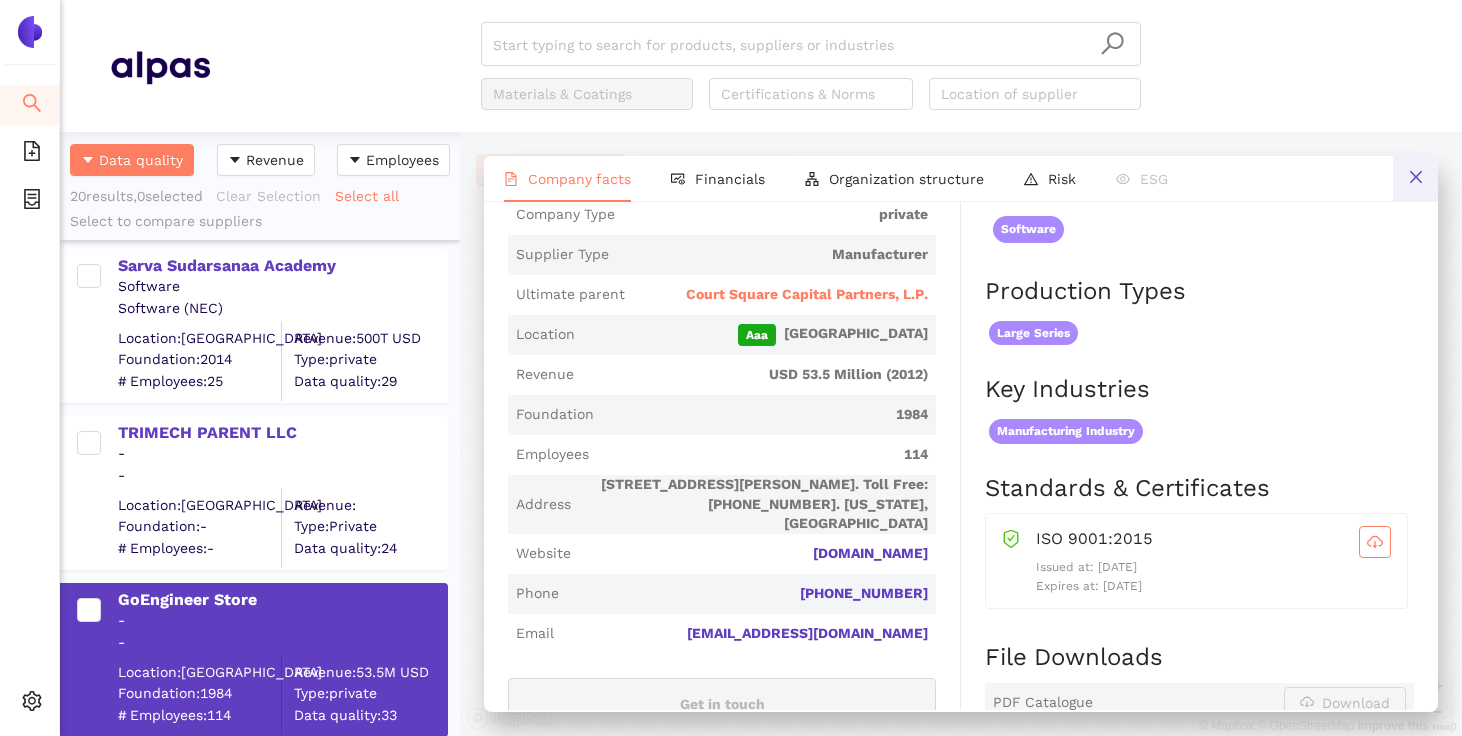 click 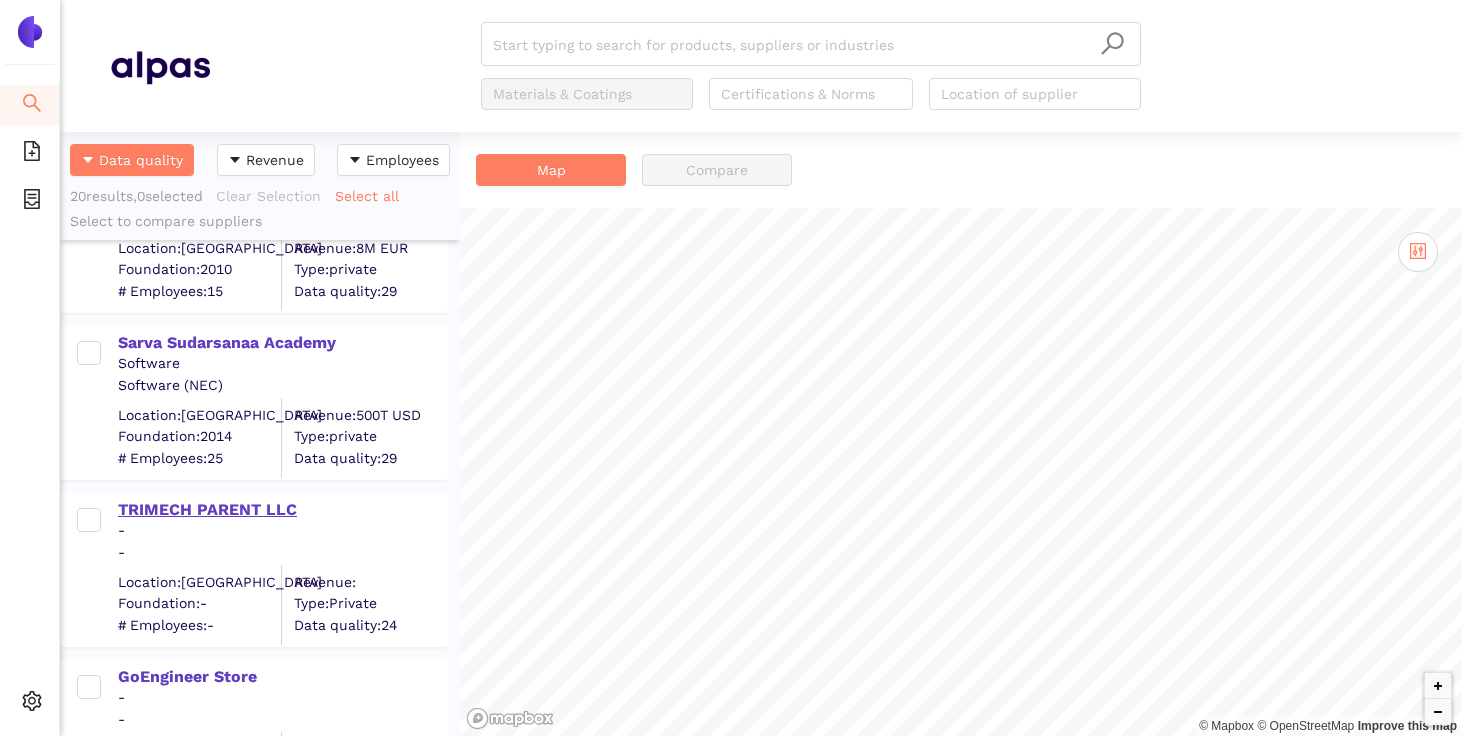 scroll, scrollTop: 2768, scrollLeft: 0, axis: vertical 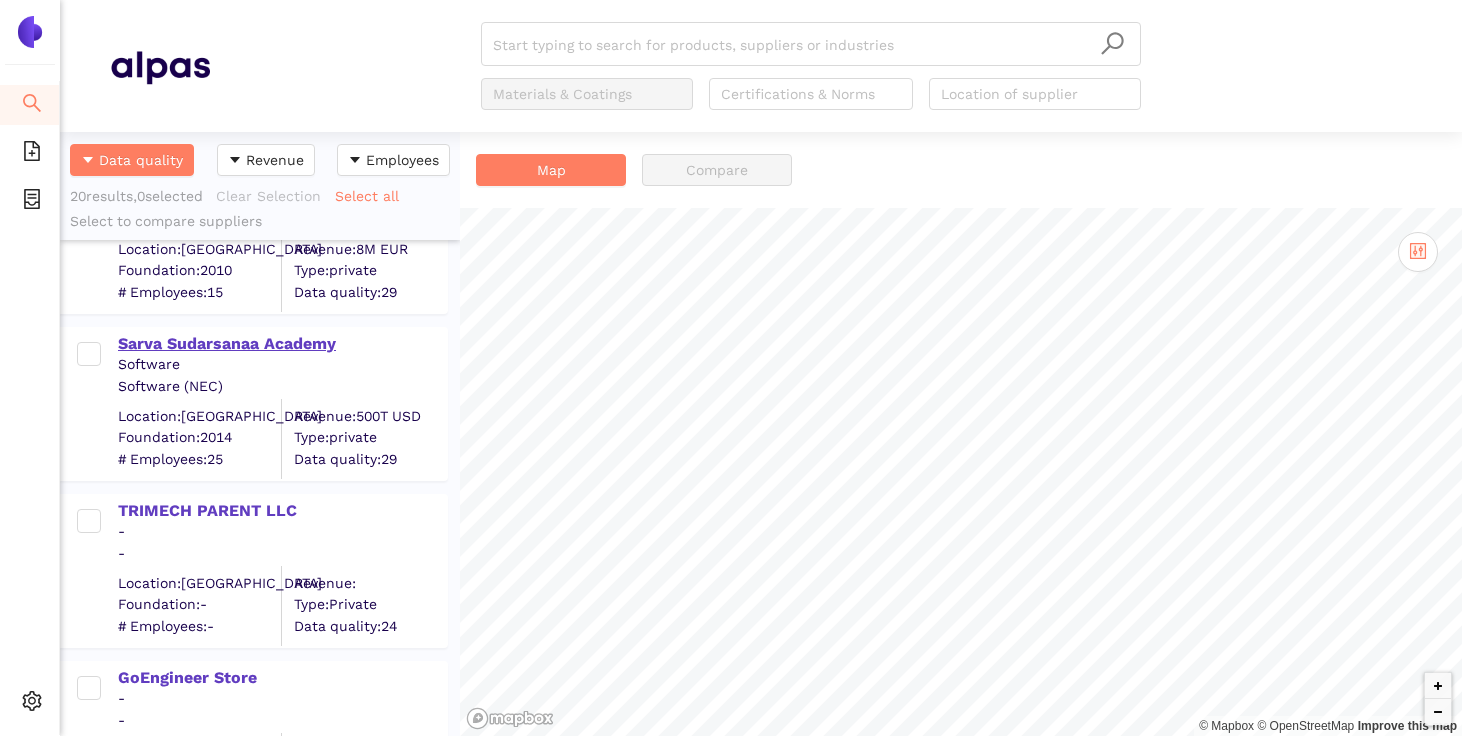 click on "Sarva Sudarsanaa Academy" at bounding box center [282, 344] 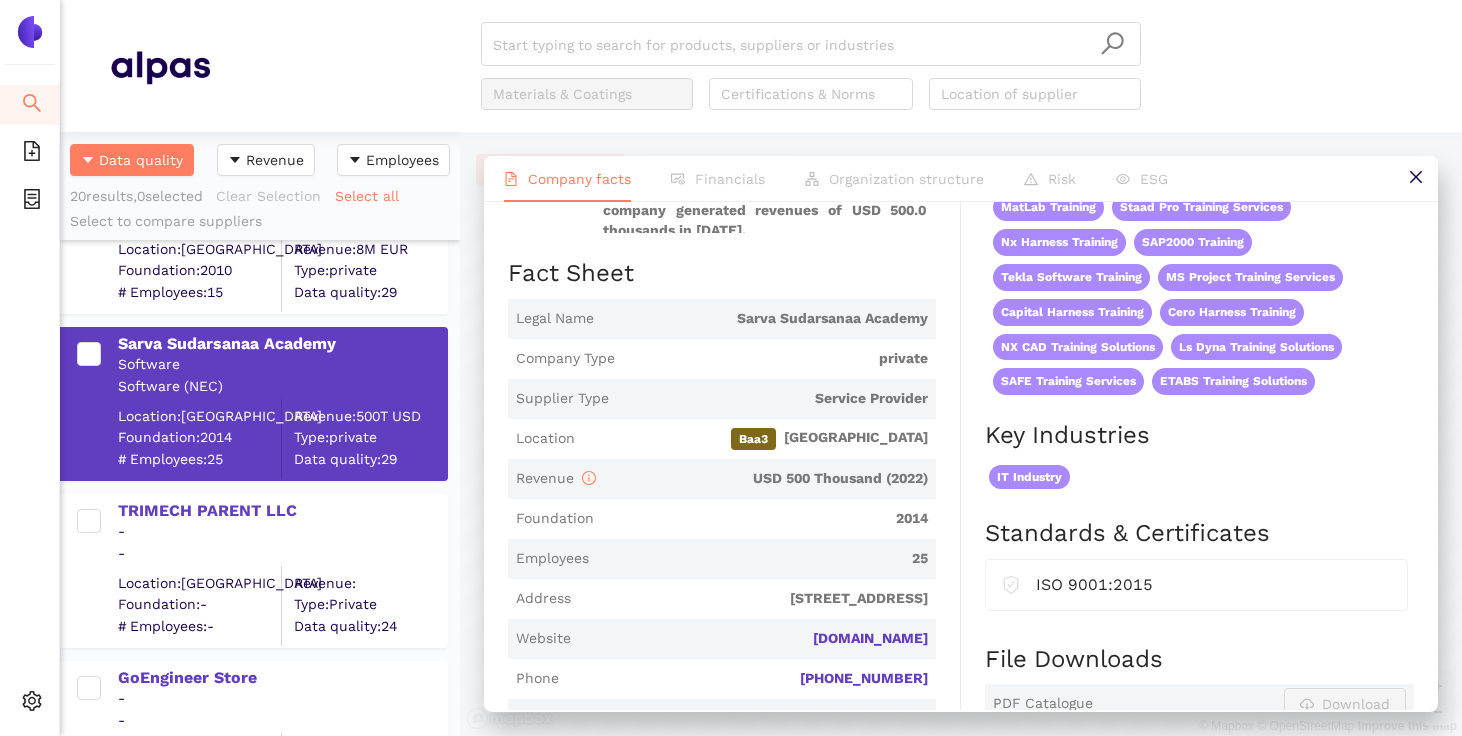 scroll, scrollTop: 278, scrollLeft: 0, axis: vertical 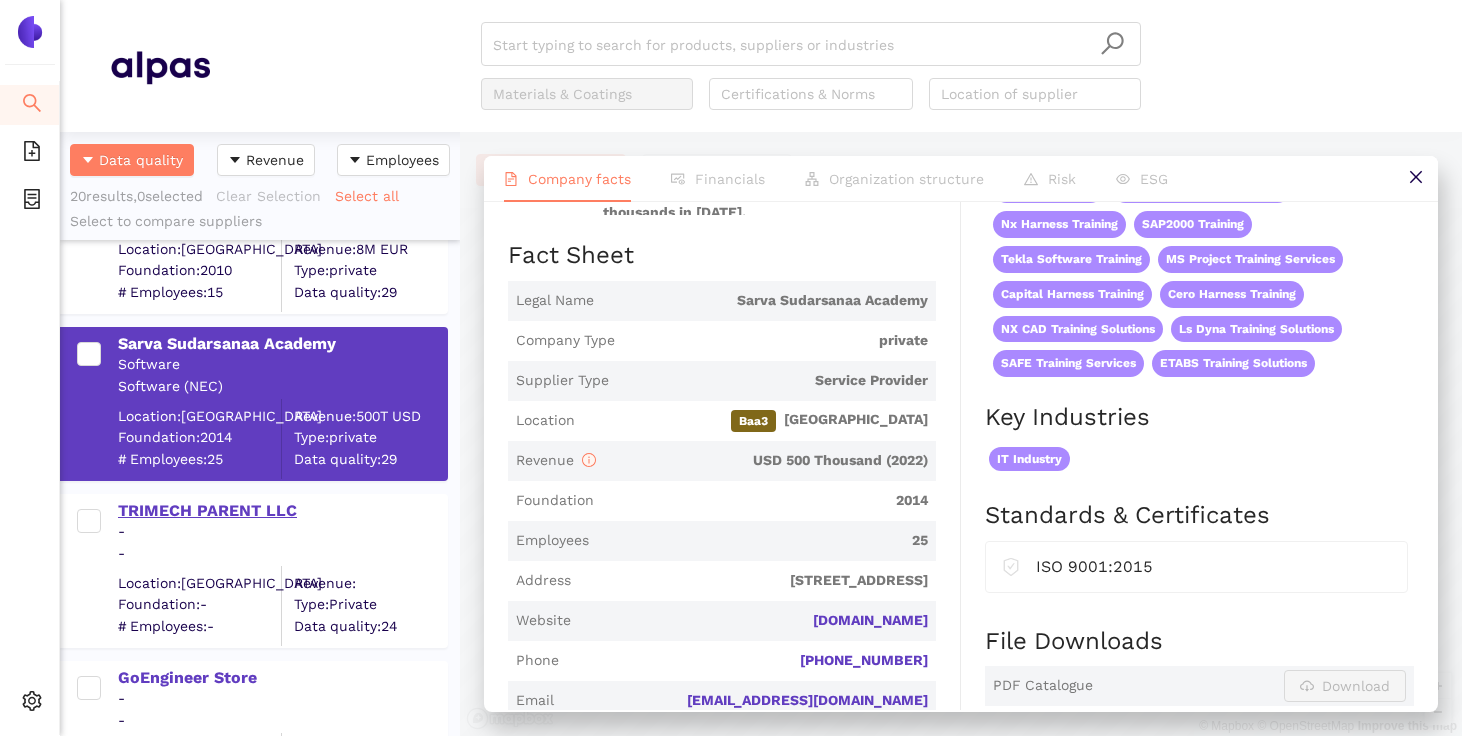 click on "TRIMECH PARENT LLC" at bounding box center [282, 511] 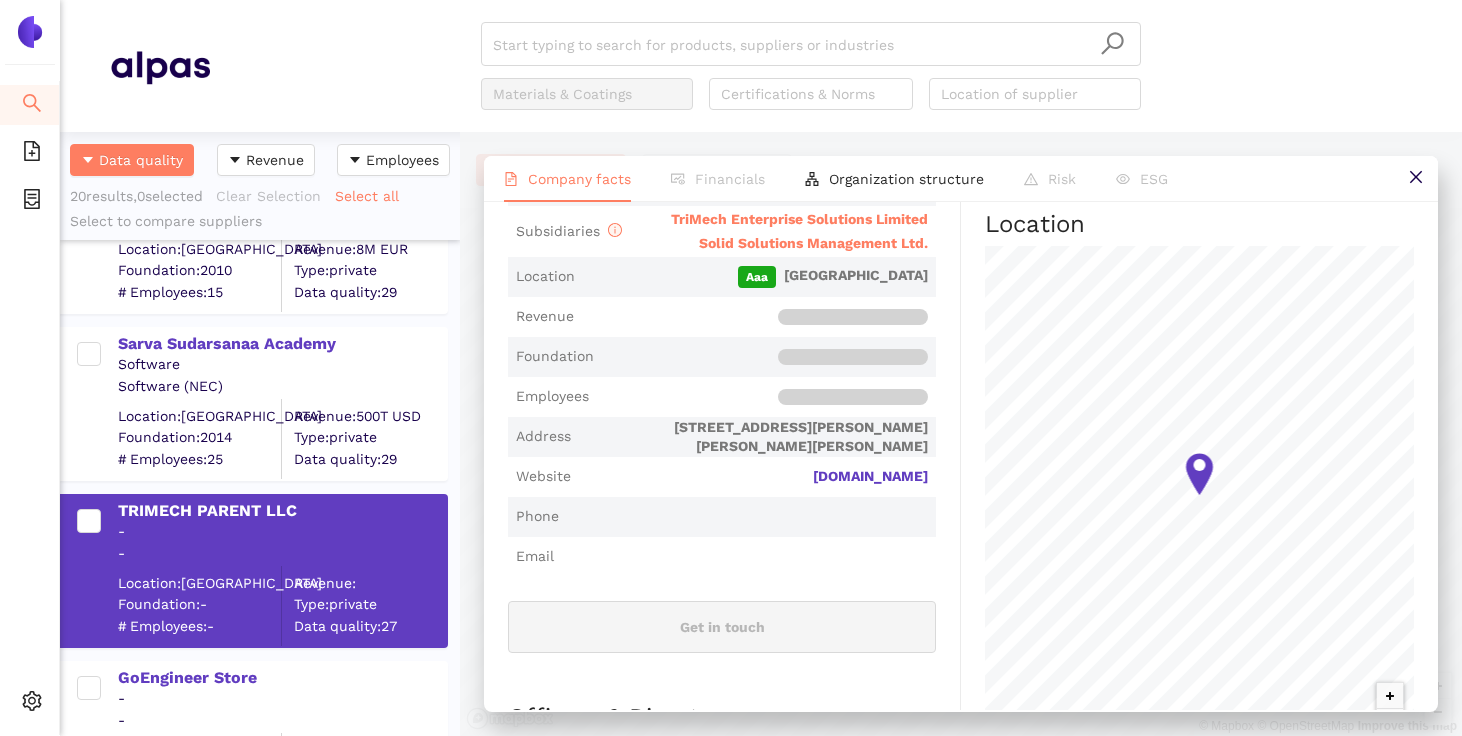 scroll, scrollTop: 476, scrollLeft: 0, axis: vertical 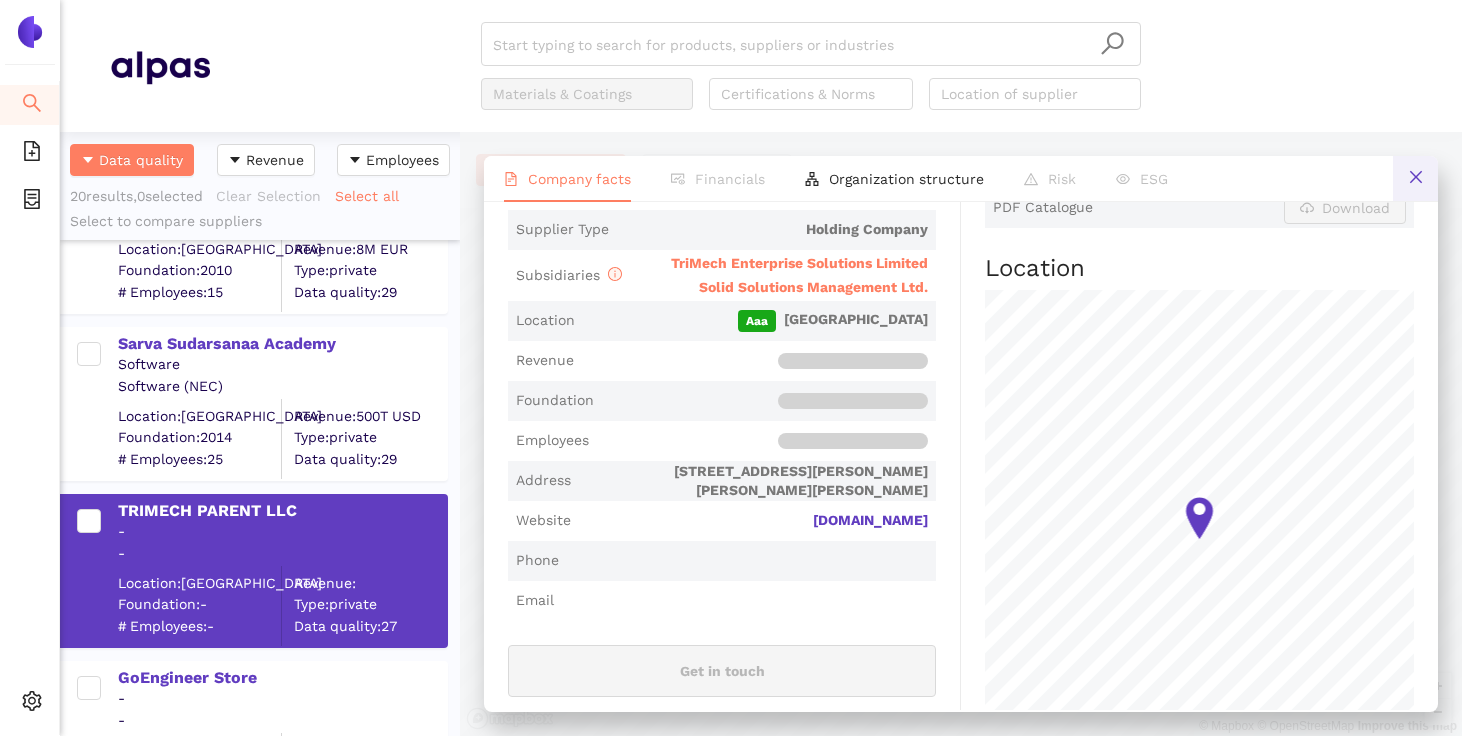 click 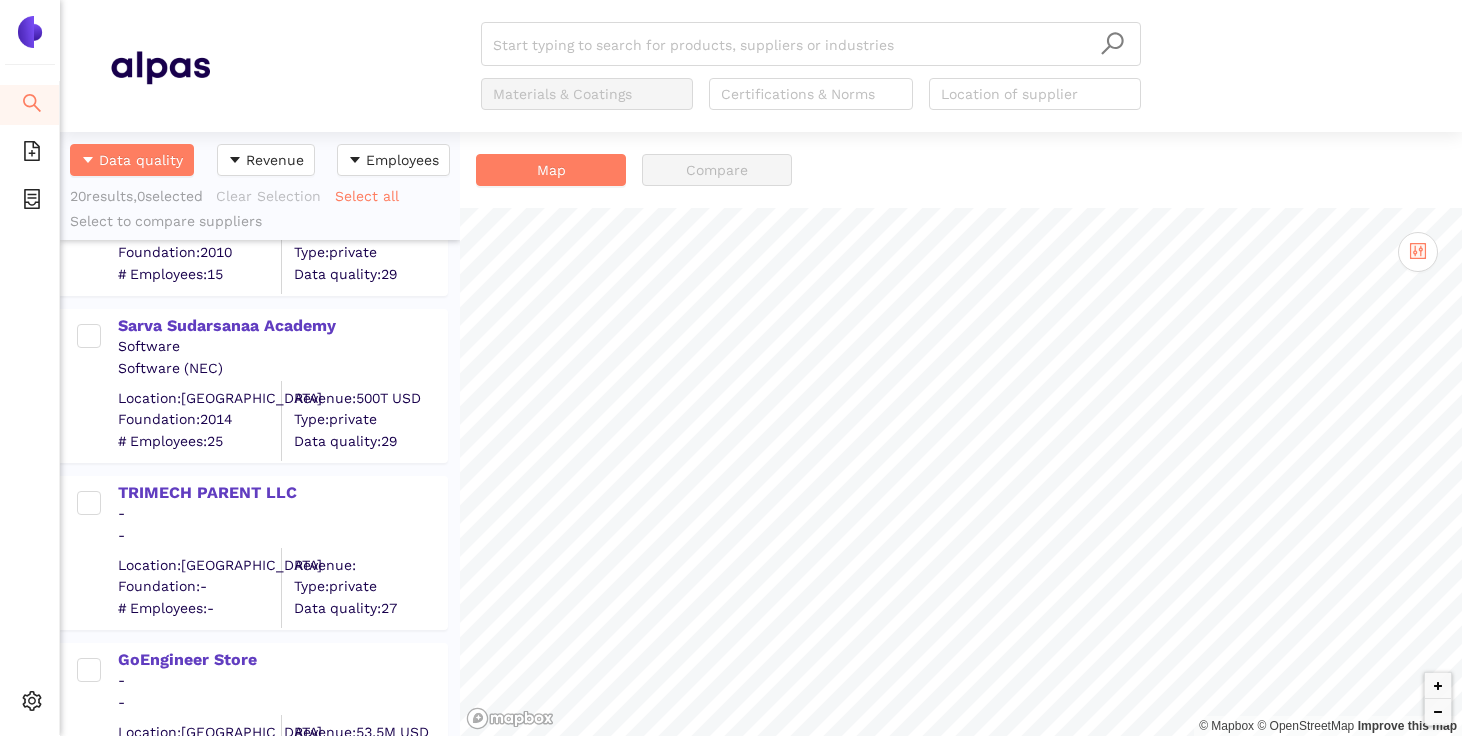 scroll, scrollTop: 2788, scrollLeft: 0, axis: vertical 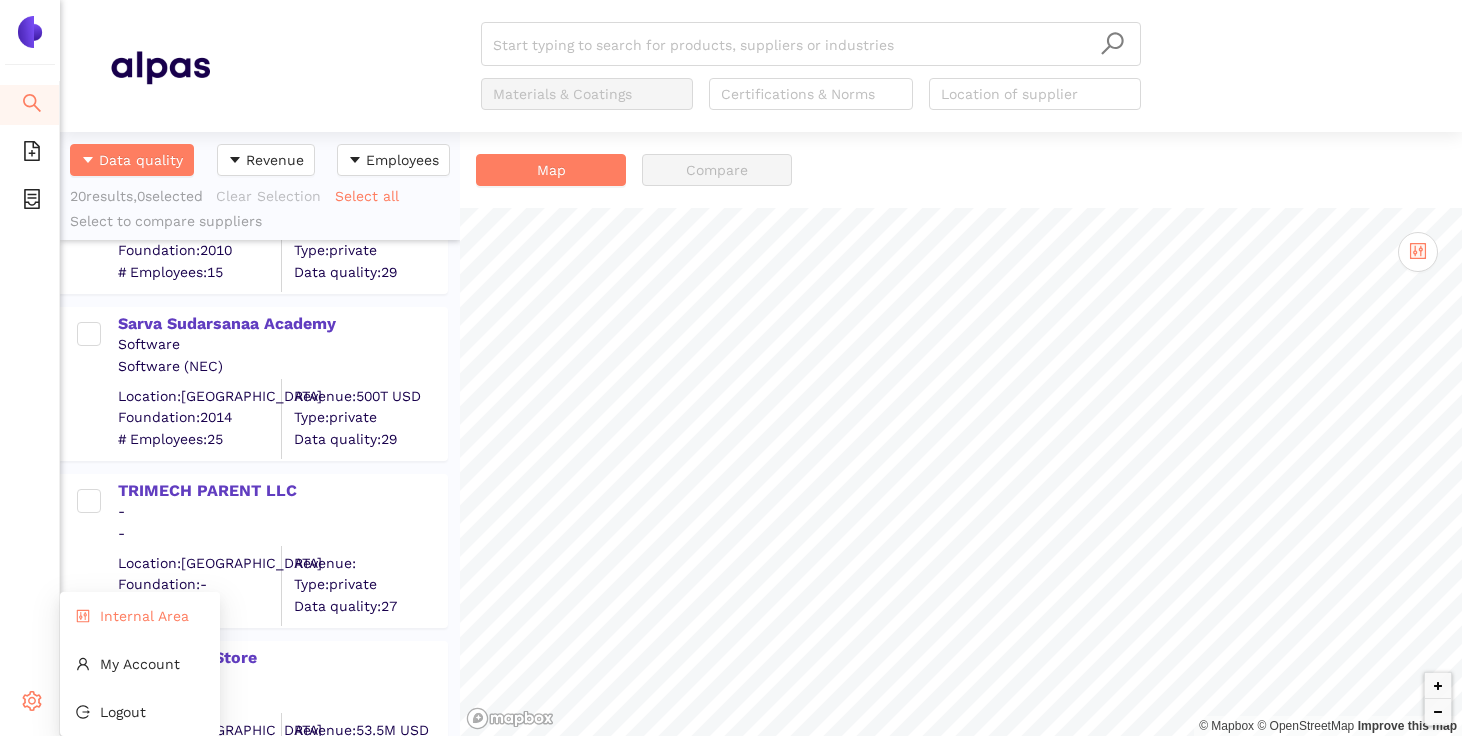 click on "Internal Area" at bounding box center [140, 616] 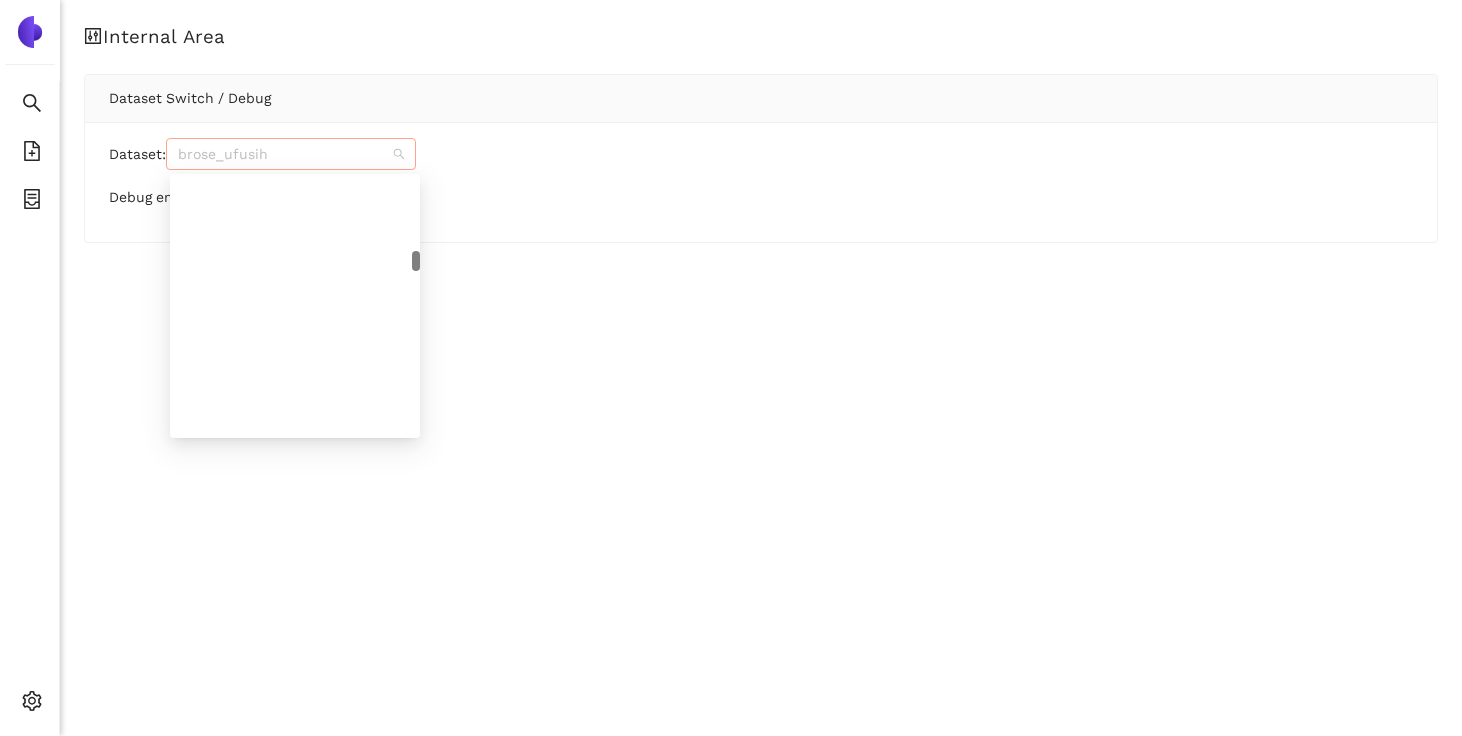 click on "brose_ufusih" at bounding box center [291, 154] 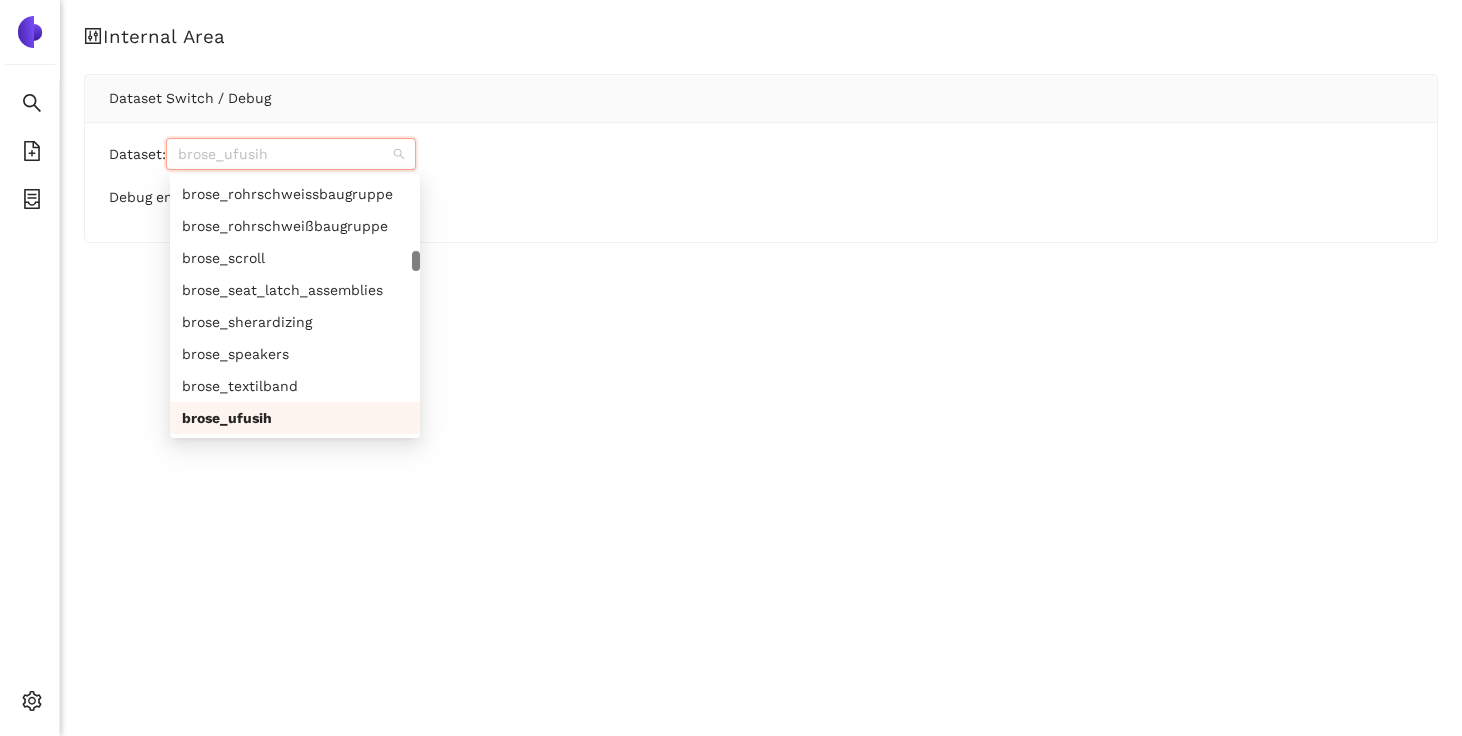 click on "brose_ufusih" at bounding box center [295, 418] 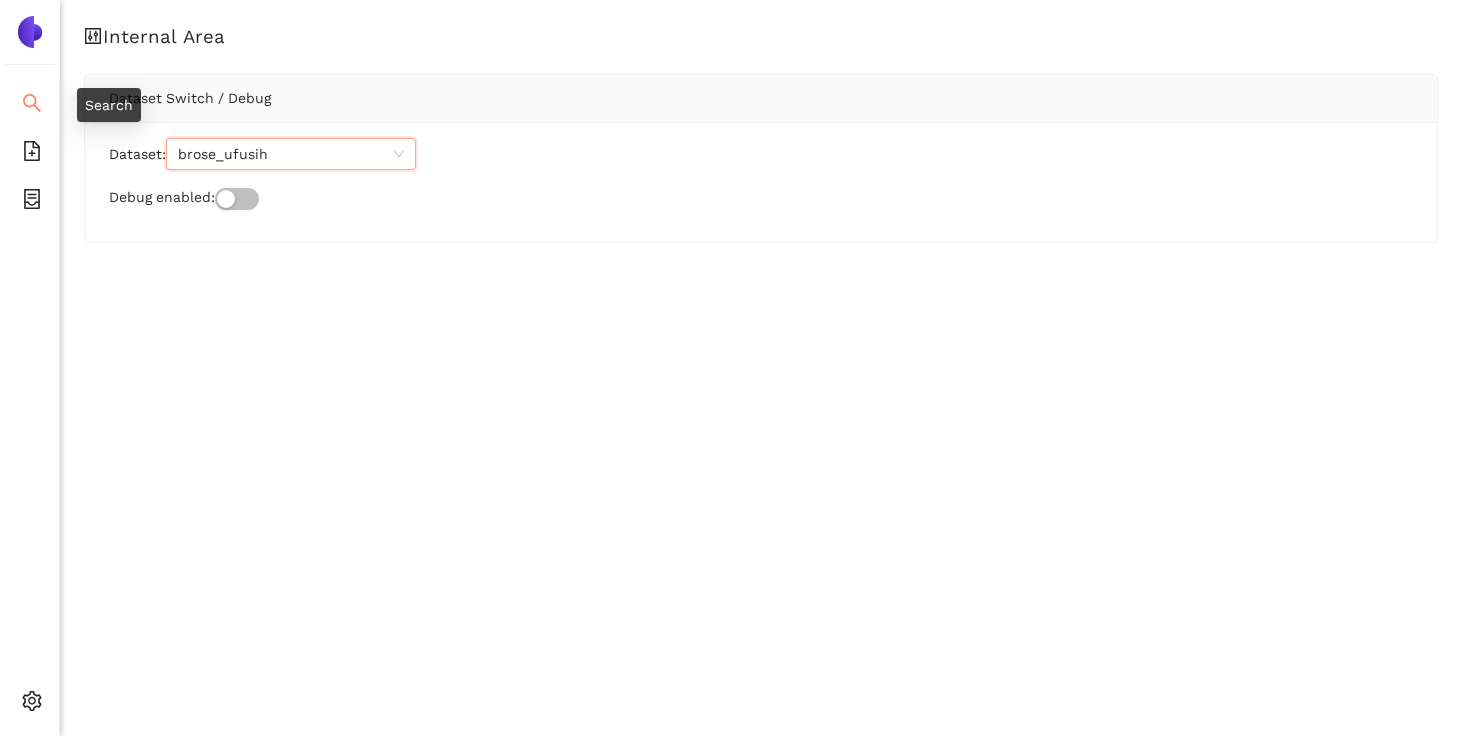 click on "Search" at bounding box center [29, 105] 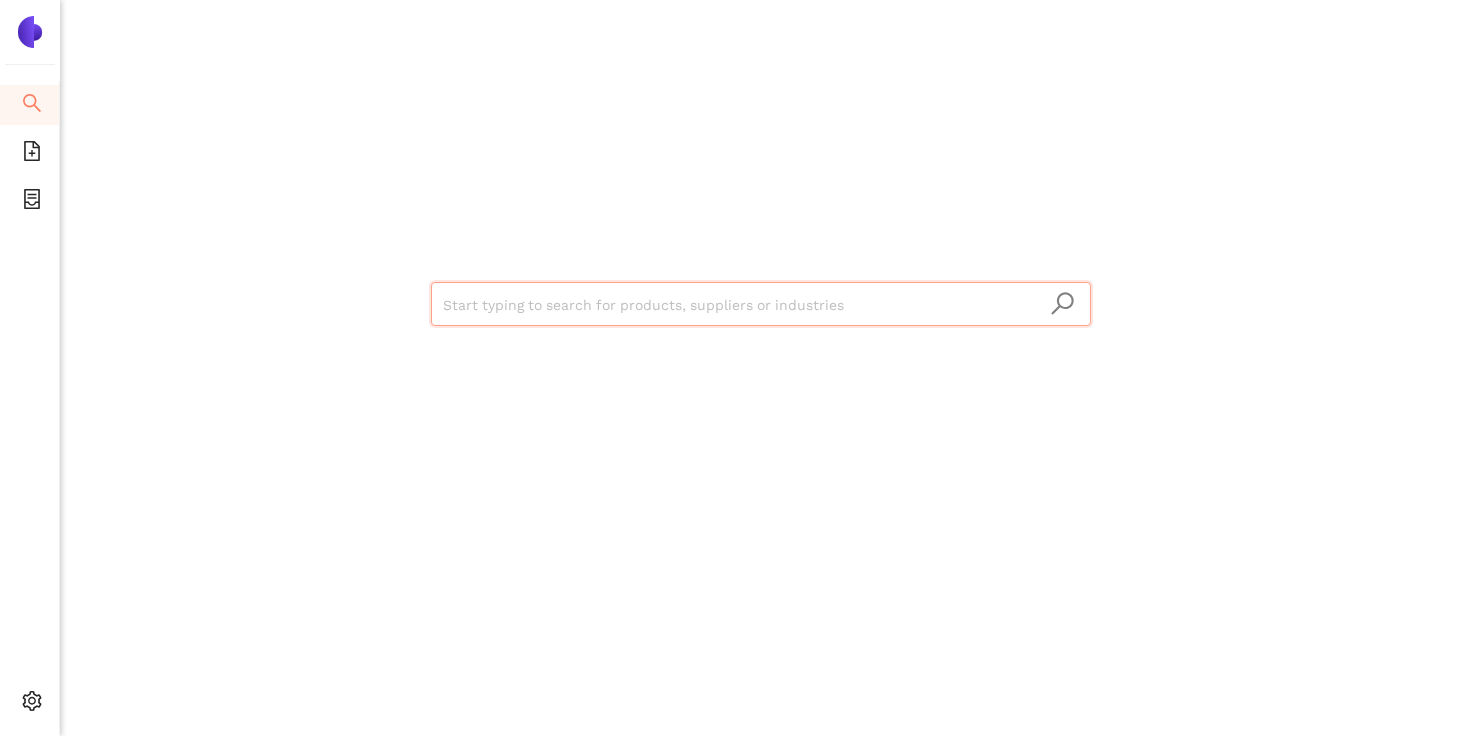 click at bounding box center [761, 305] 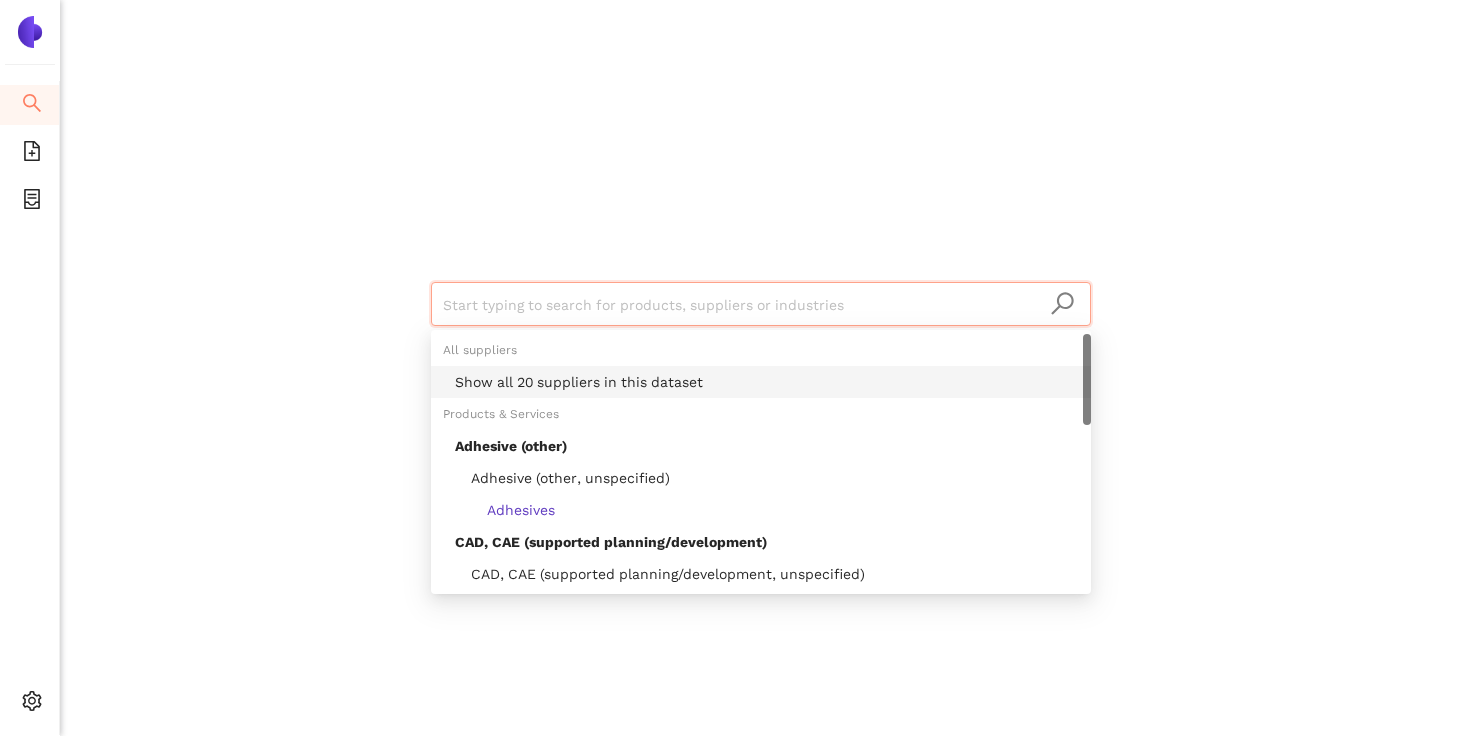 click on "Show all 20 suppliers in this dataset" at bounding box center [767, 382] 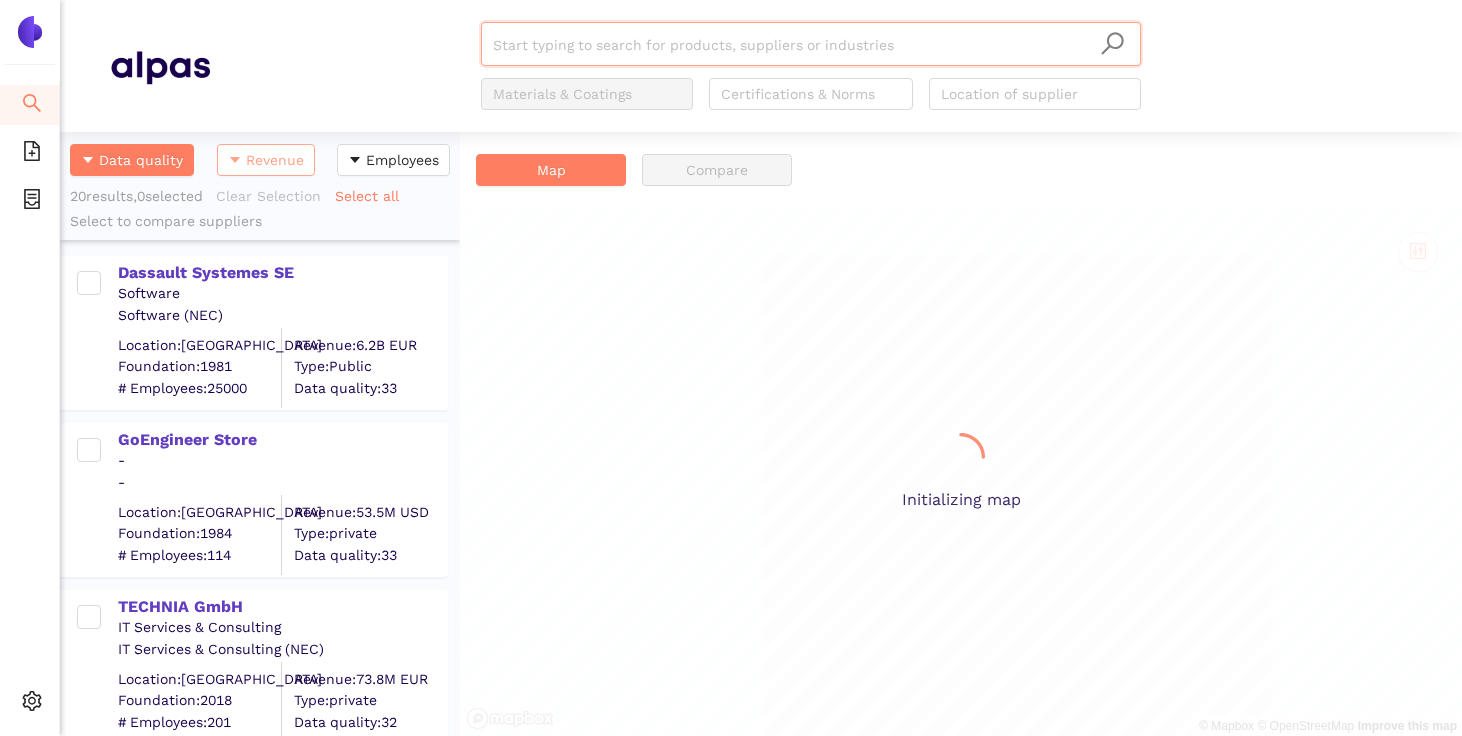 scroll, scrollTop: 1, scrollLeft: 1, axis: both 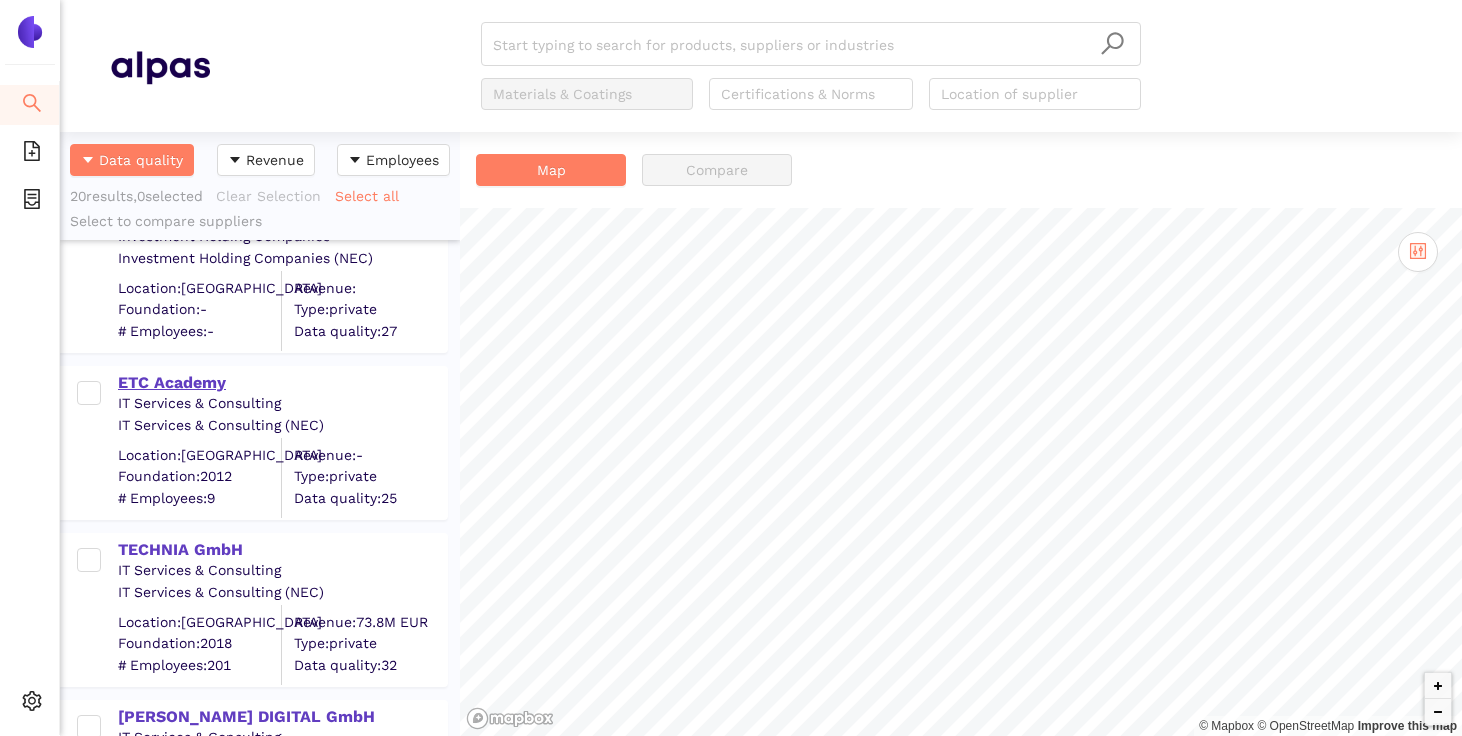 click on "ETC Academy" at bounding box center (282, 383) 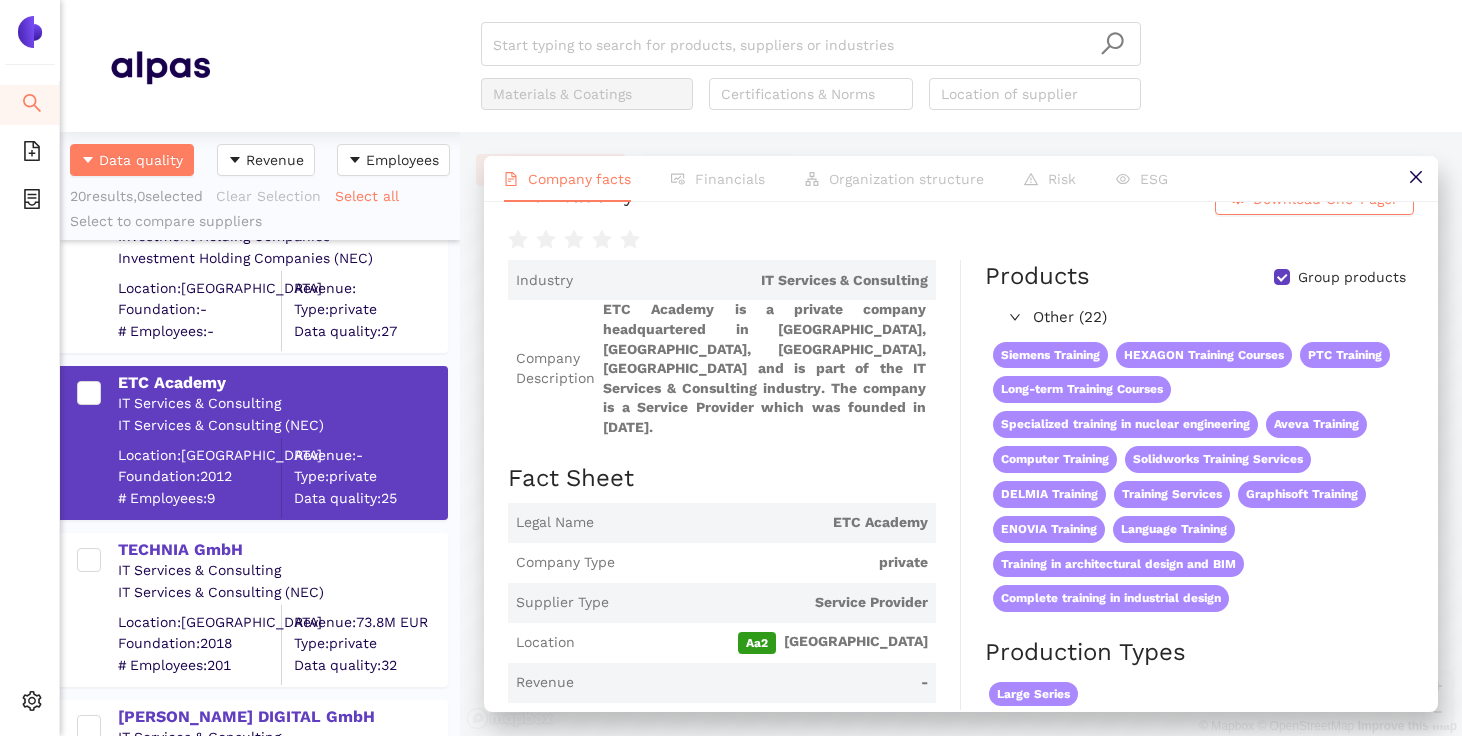 scroll, scrollTop: 0, scrollLeft: 0, axis: both 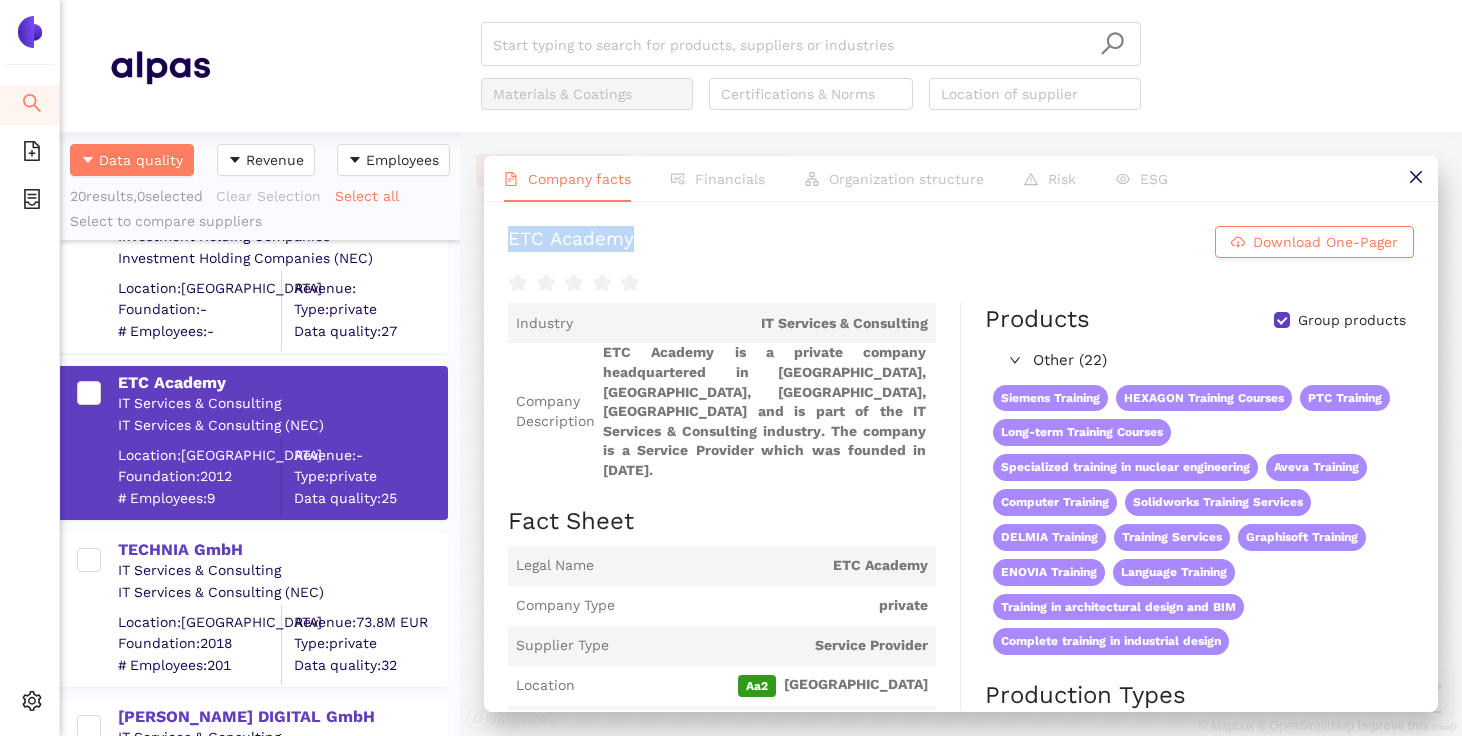 drag, startPoint x: 641, startPoint y: 239, endPoint x: 508, endPoint y: 240, distance: 133.00375 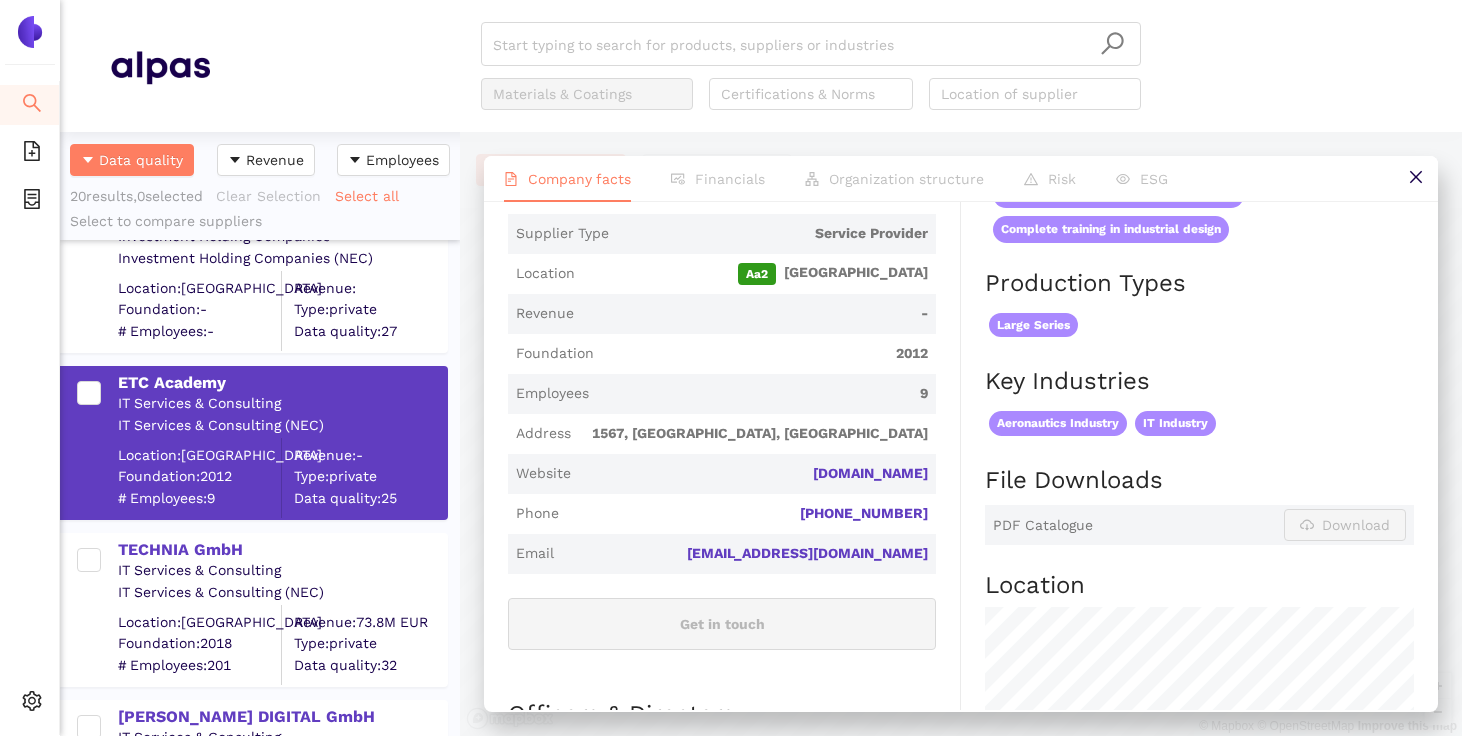 scroll, scrollTop: 422, scrollLeft: 0, axis: vertical 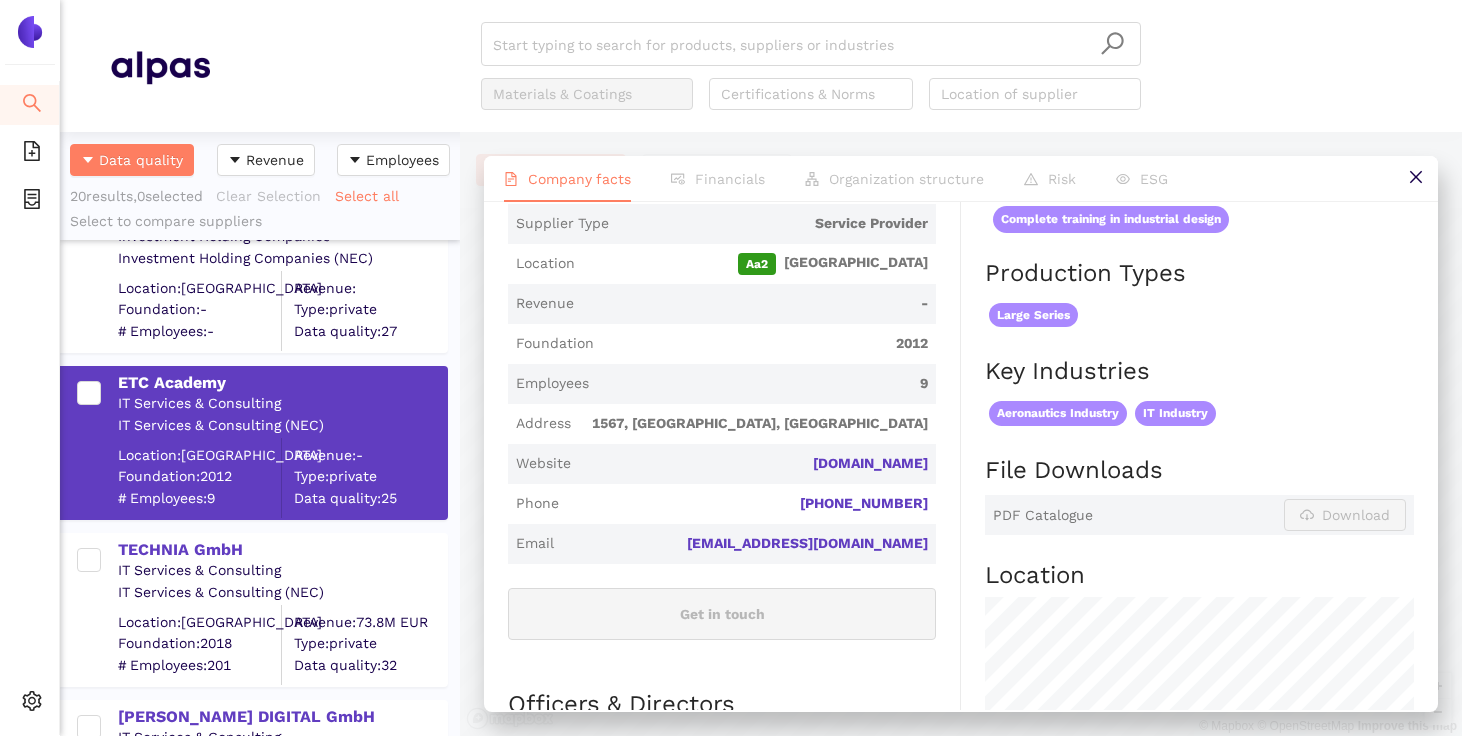 drag, startPoint x: 732, startPoint y: 445, endPoint x: 945, endPoint y: 464, distance: 213.84573 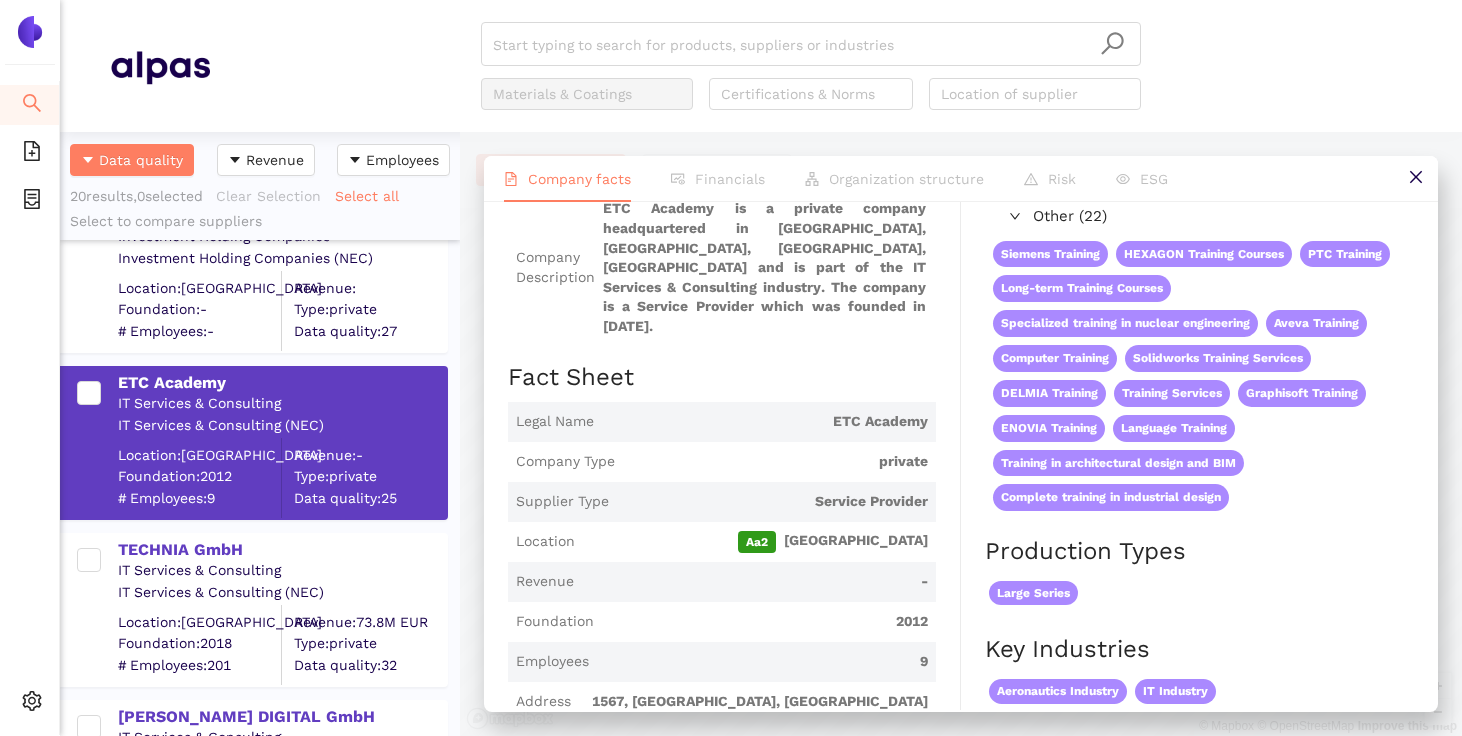 scroll, scrollTop: 0, scrollLeft: 0, axis: both 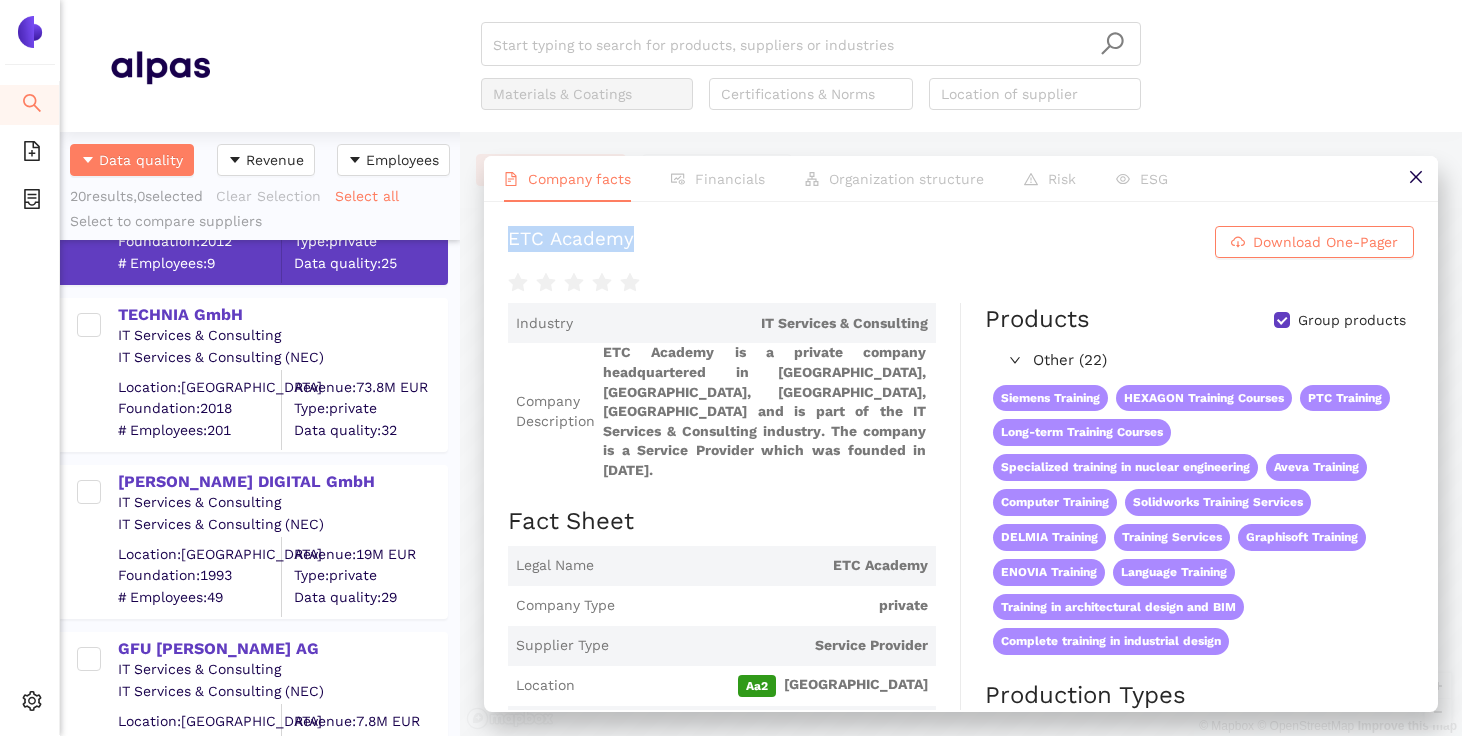 drag, startPoint x: 645, startPoint y: 247, endPoint x: 511, endPoint y: 245, distance: 134.01492 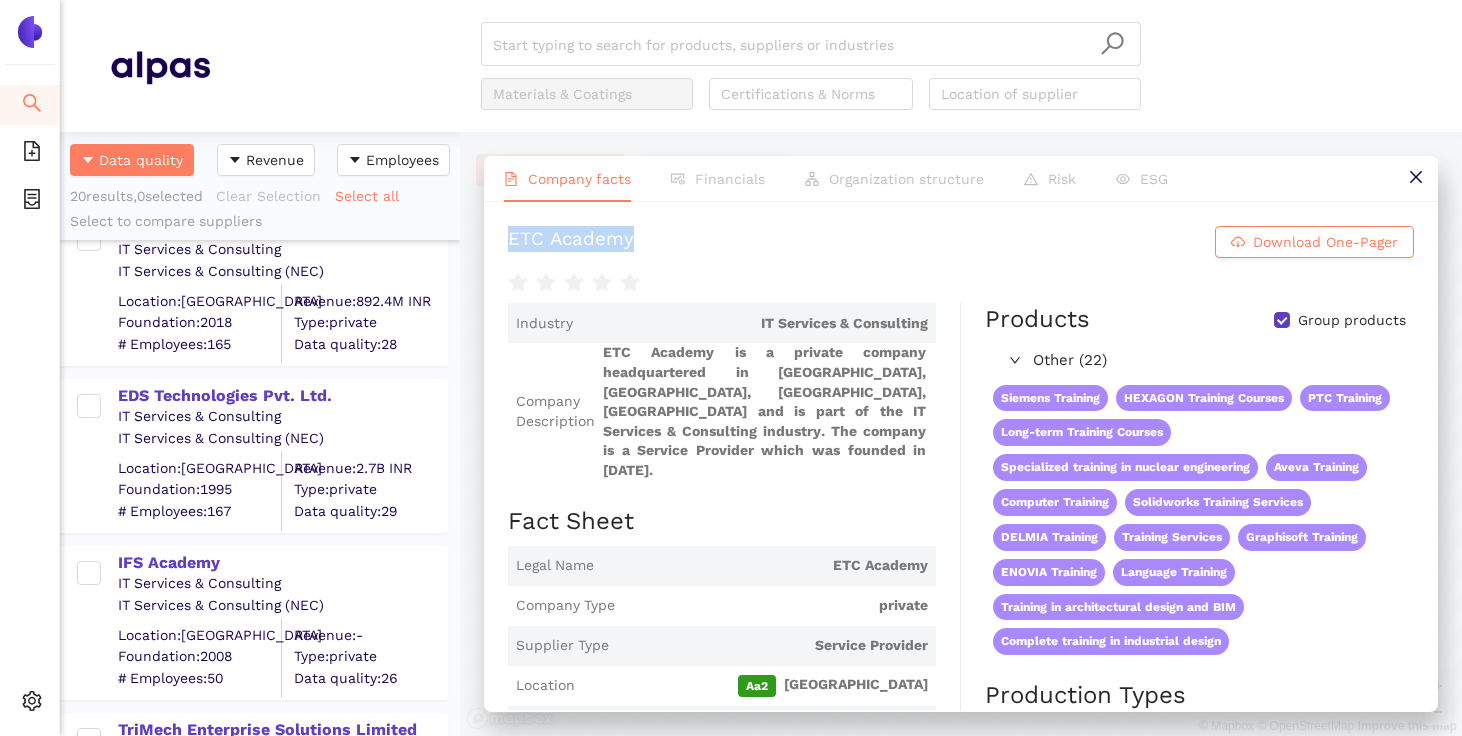 scroll, scrollTop: 1363, scrollLeft: 0, axis: vertical 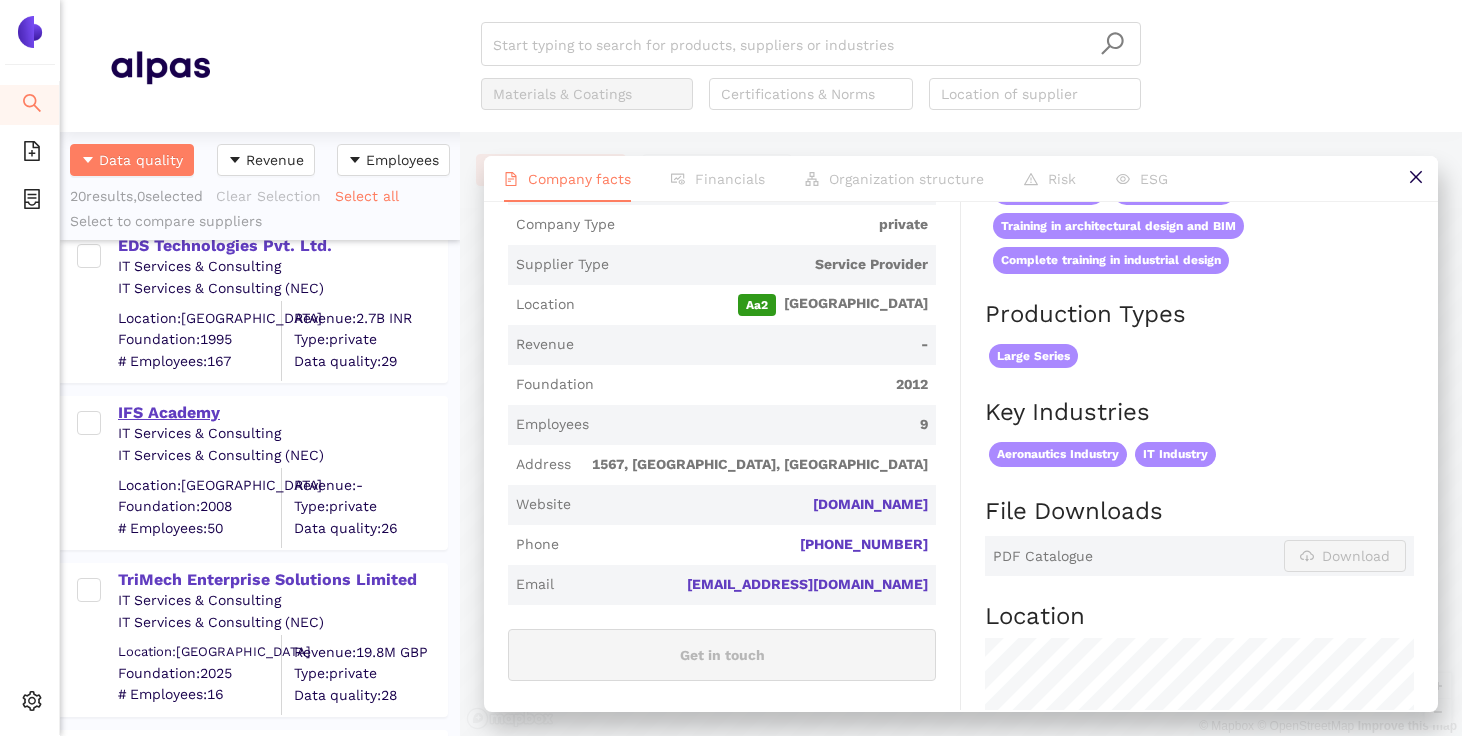 click on "IFS Academy" at bounding box center [282, 413] 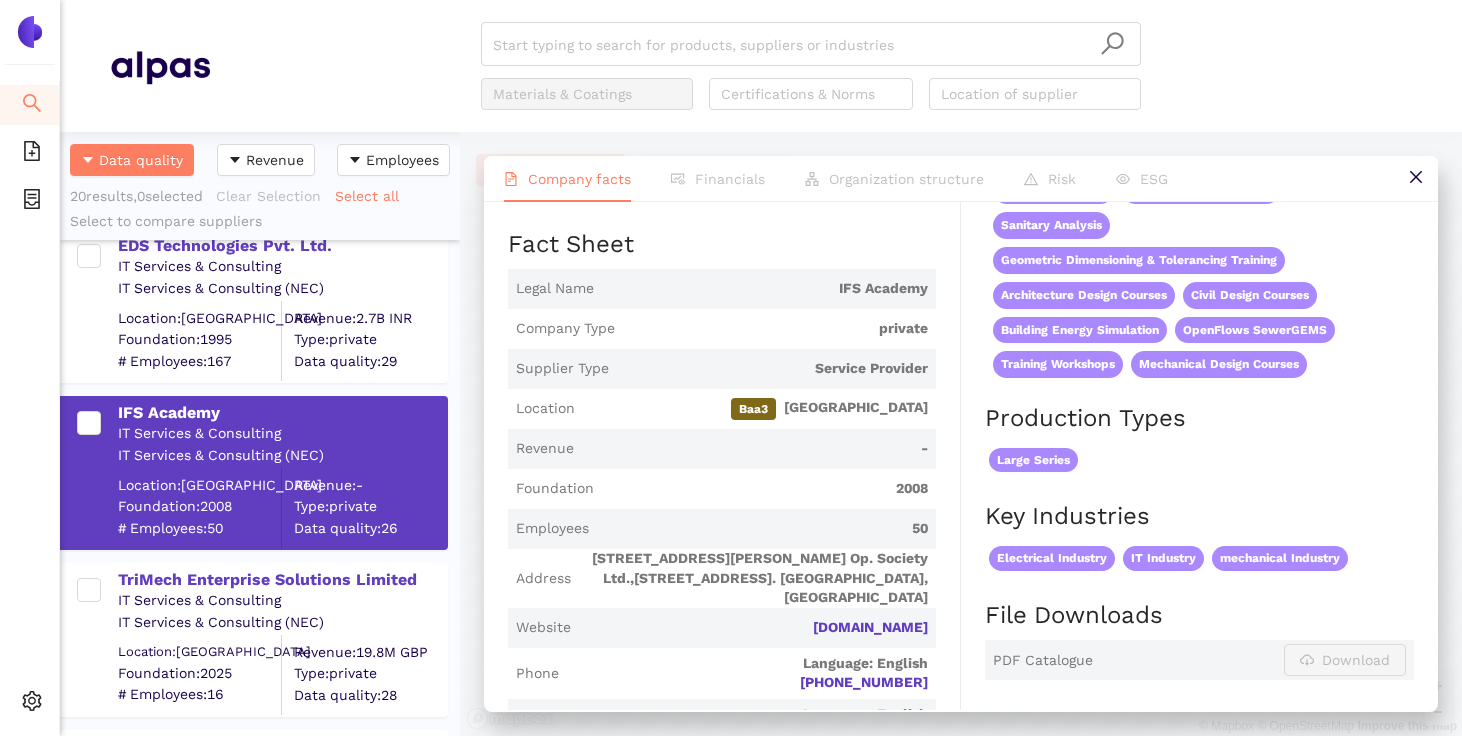 scroll, scrollTop: 457, scrollLeft: 0, axis: vertical 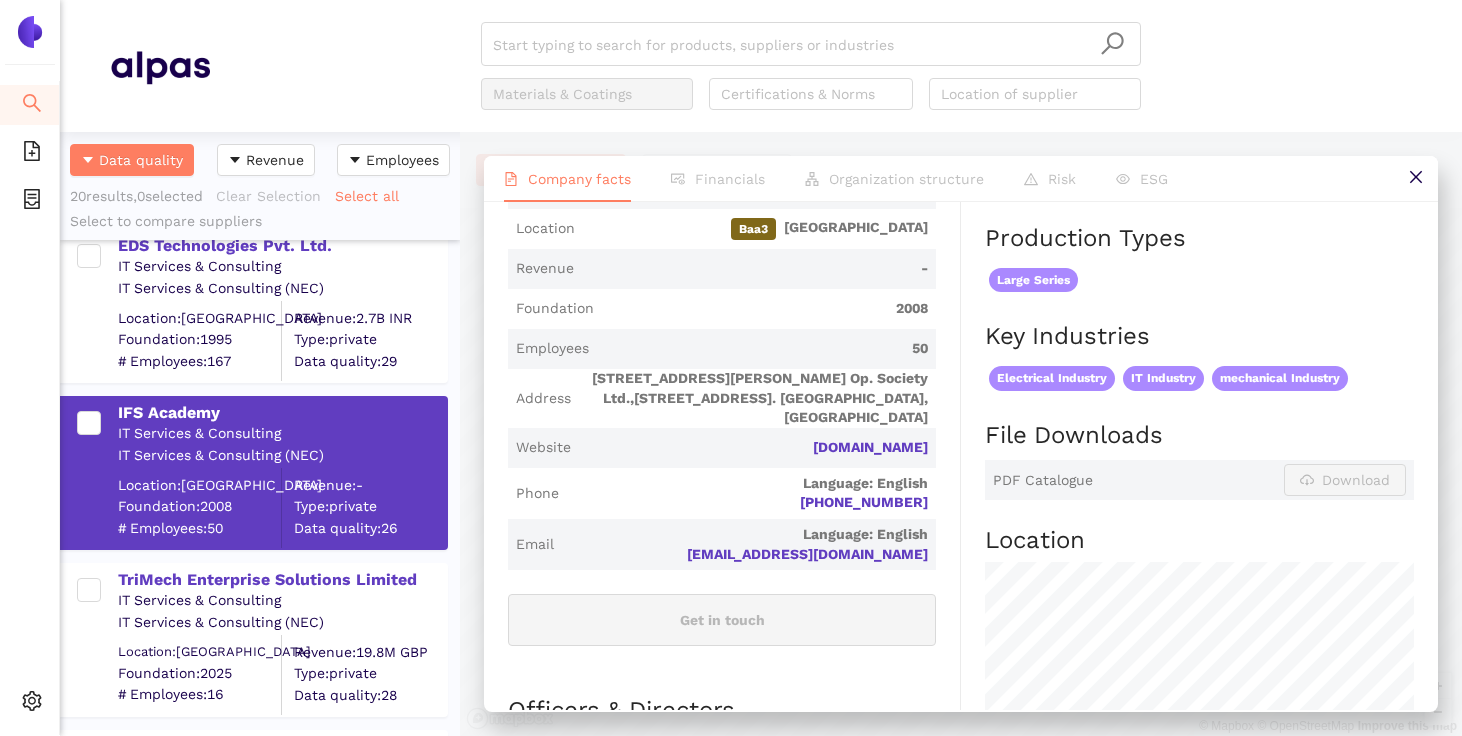drag, startPoint x: 793, startPoint y: 424, endPoint x: 942, endPoint y: 435, distance: 149.40549 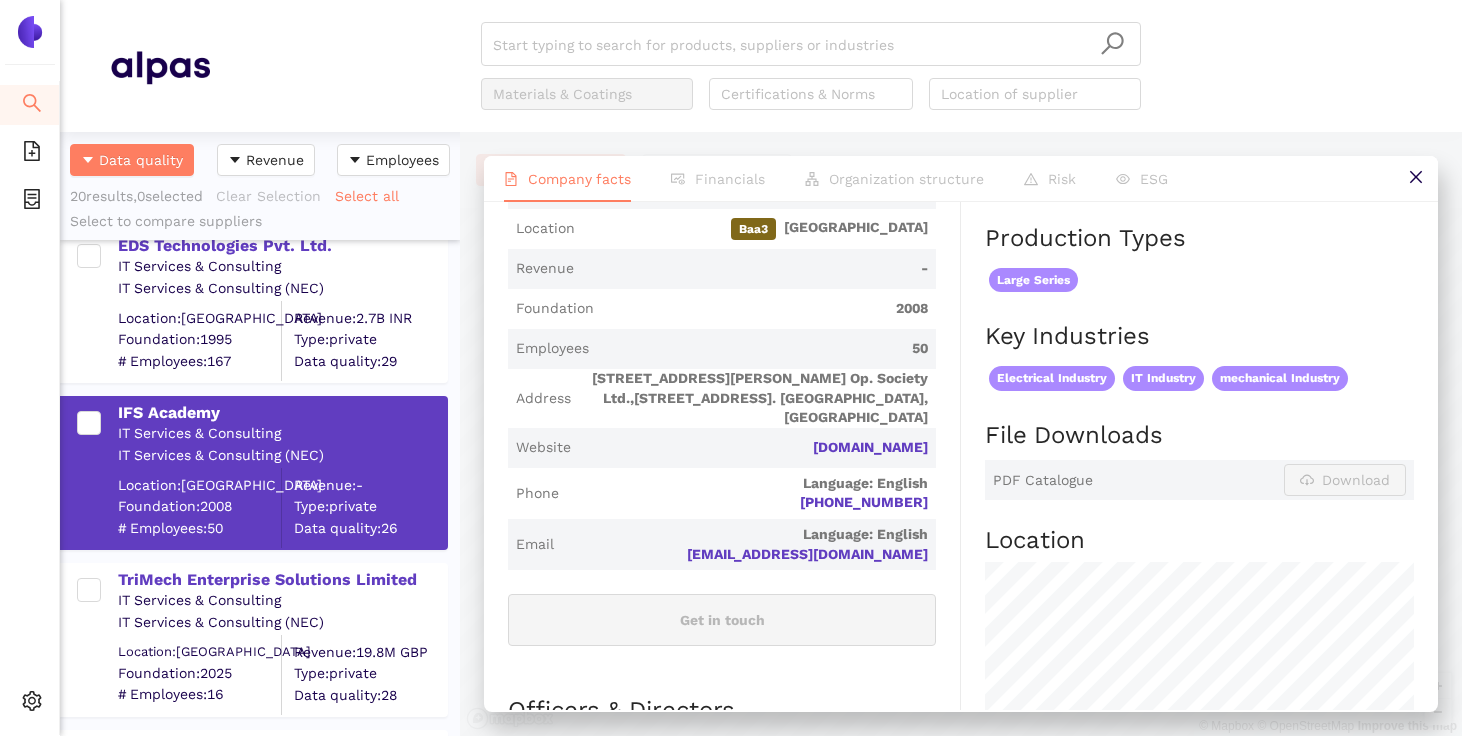copy on "[DOMAIN_NAME]" 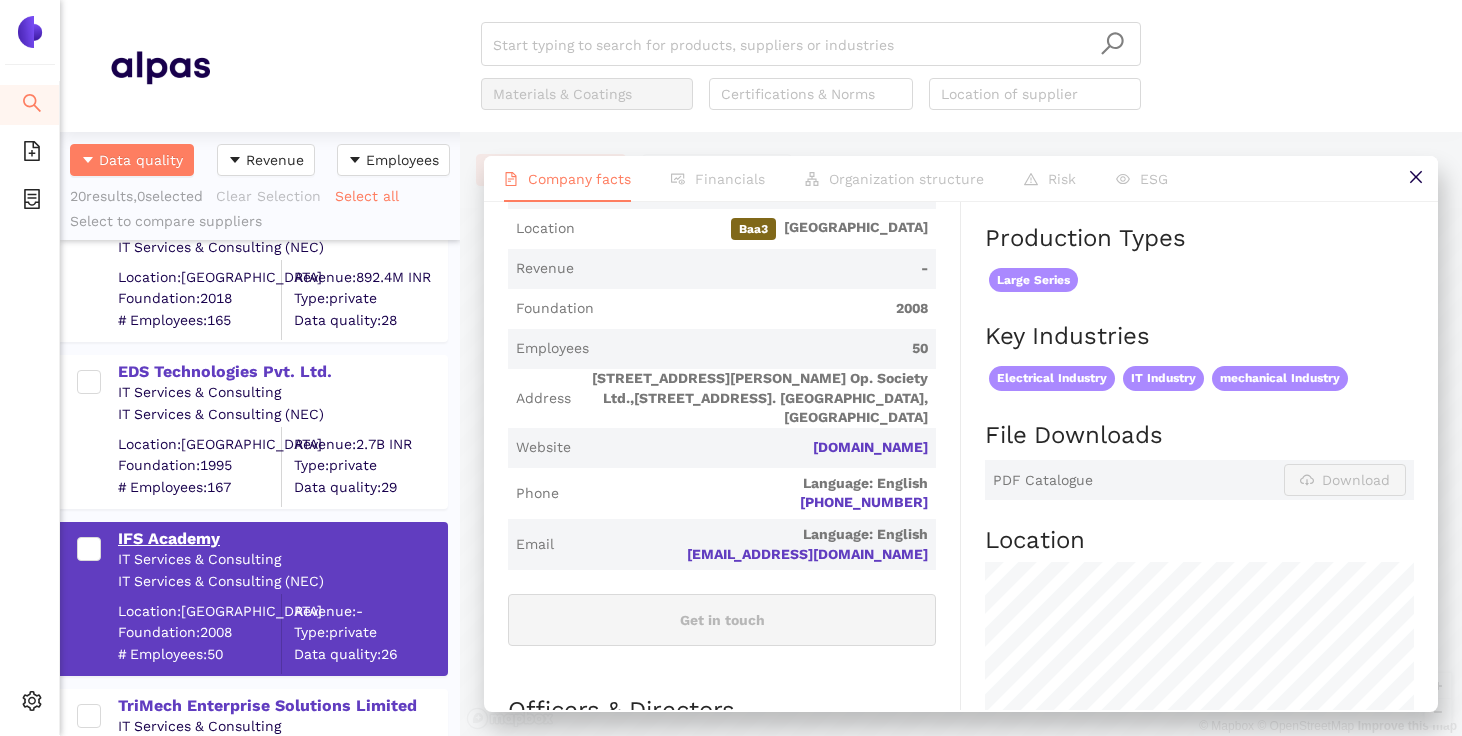 scroll, scrollTop: 1233, scrollLeft: 0, axis: vertical 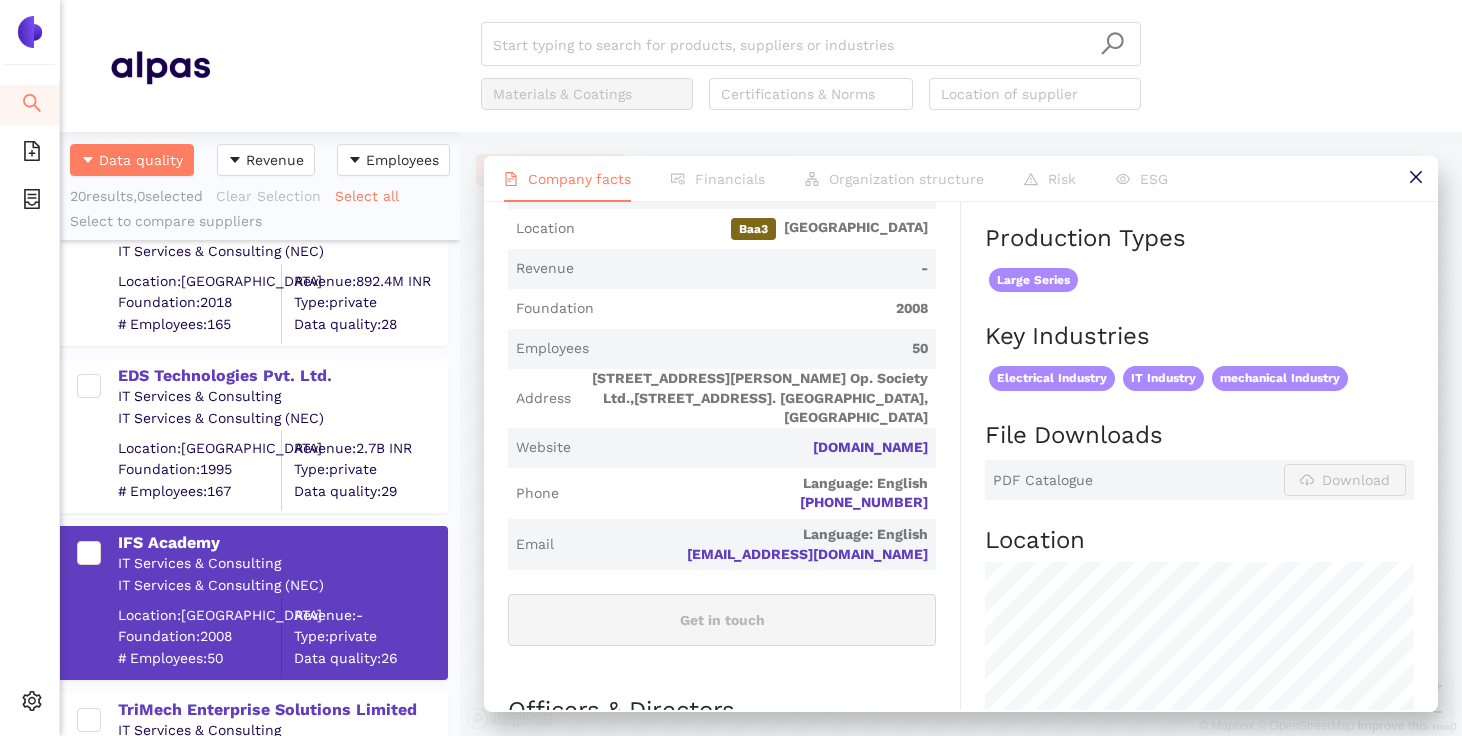 click on "IT Services & Consulting" at bounding box center [282, 397] 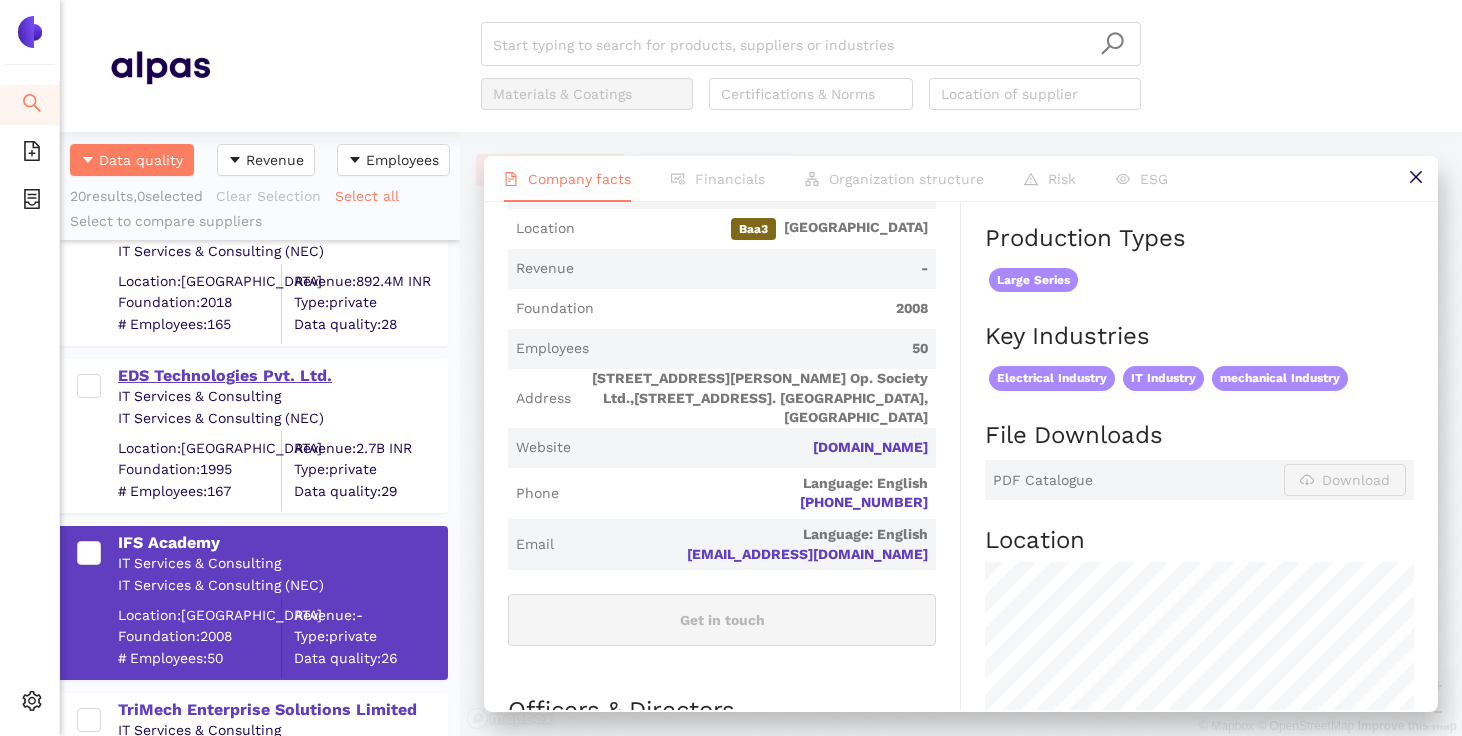 click on "EDS Technologies Pvt. Ltd." at bounding box center (282, 376) 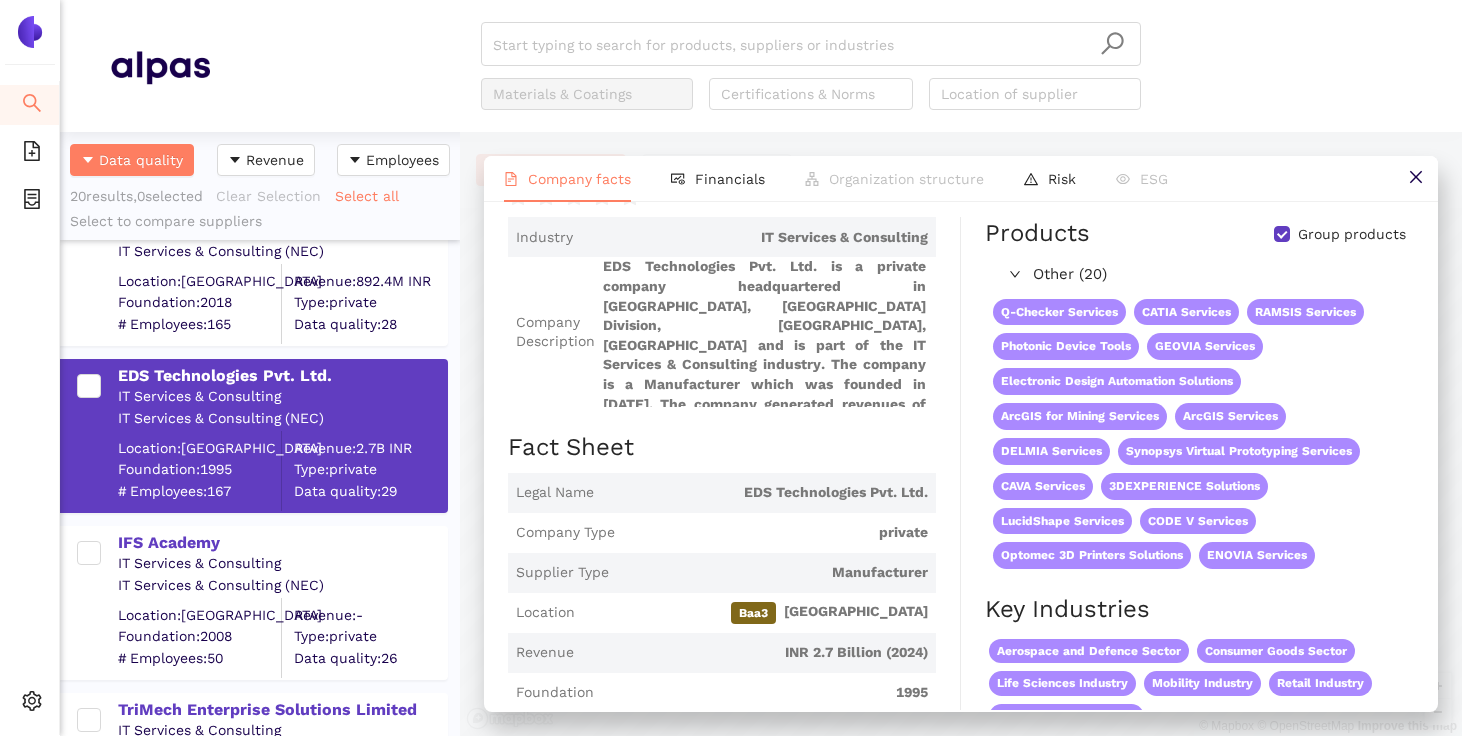 scroll, scrollTop: 84, scrollLeft: 0, axis: vertical 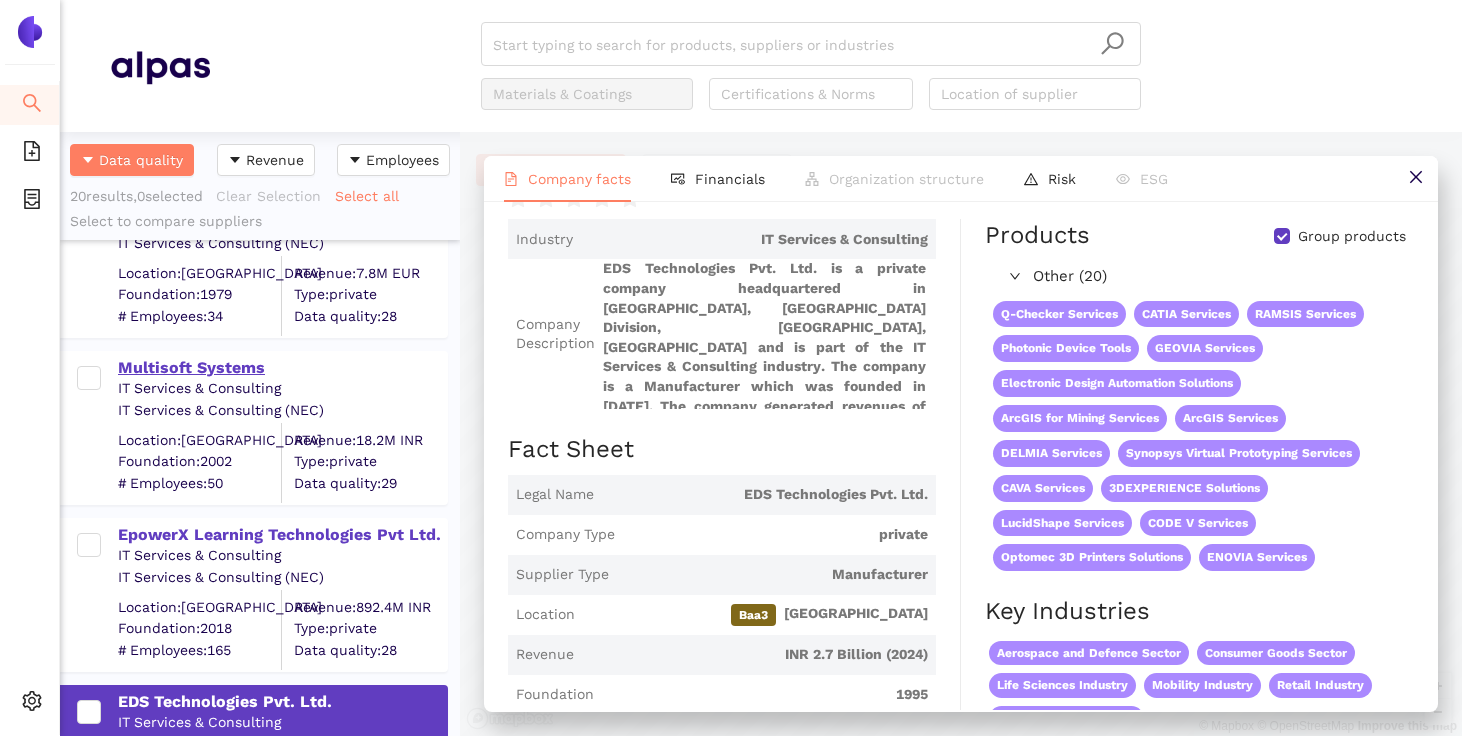 click on "Multisoft Systems" at bounding box center (282, 368) 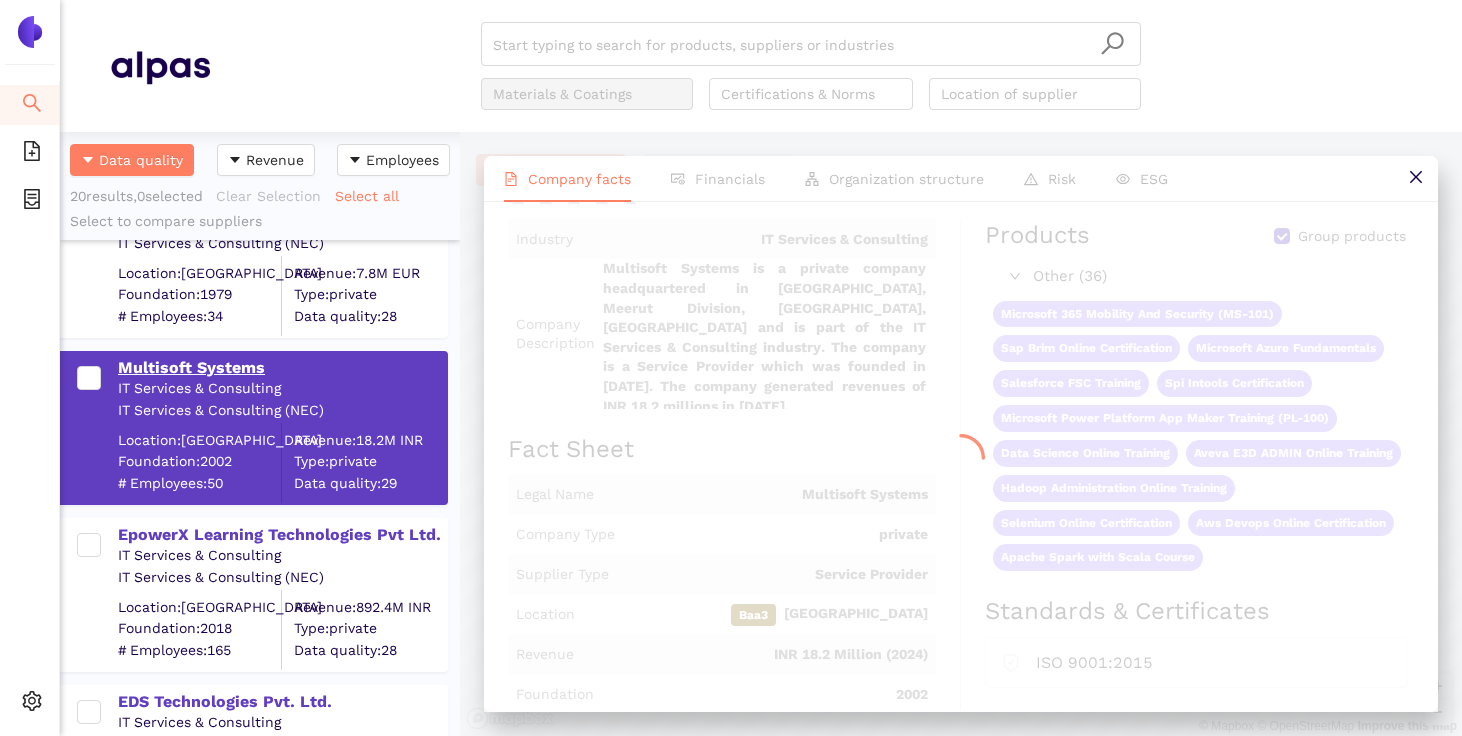 scroll, scrollTop: 0, scrollLeft: 0, axis: both 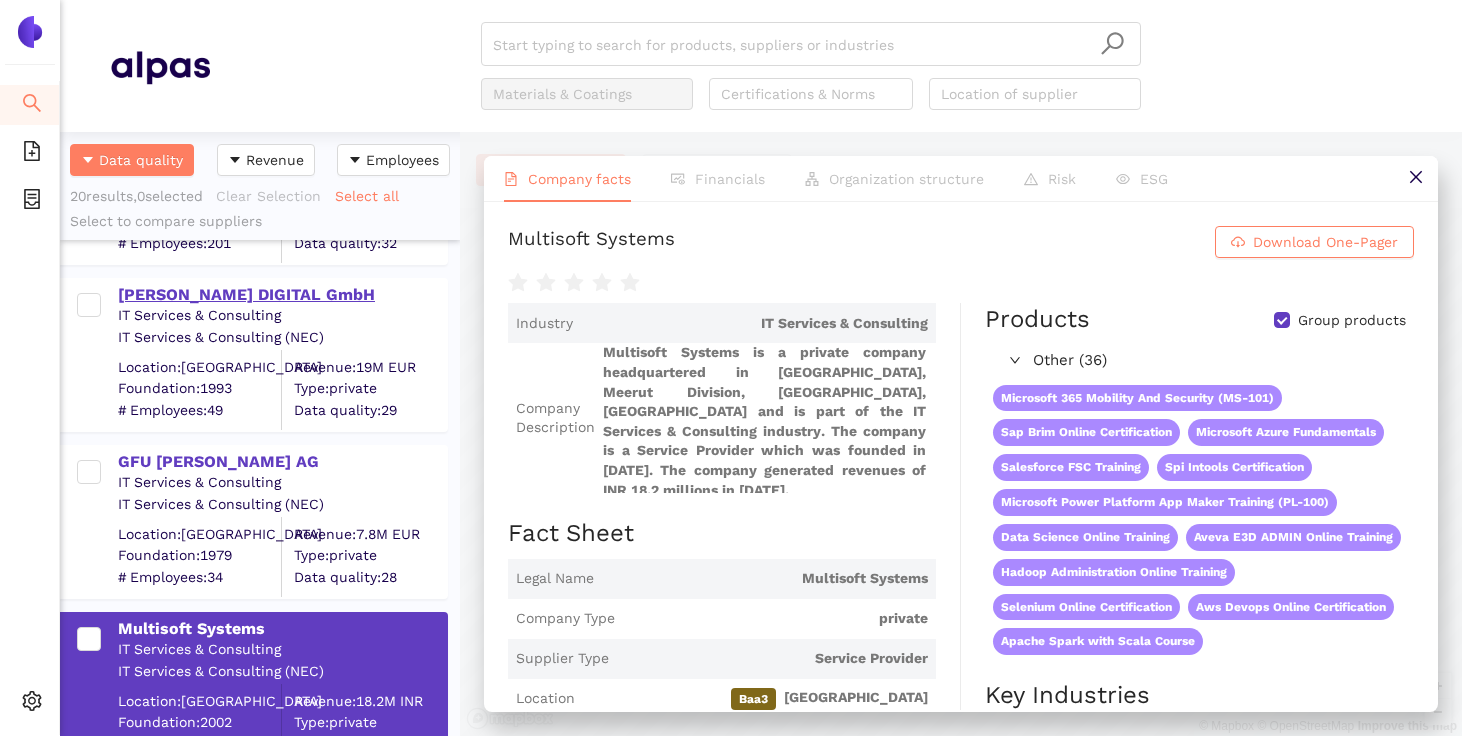 click on "[PERSON_NAME] DIGITAL GmbH" at bounding box center [282, 295] 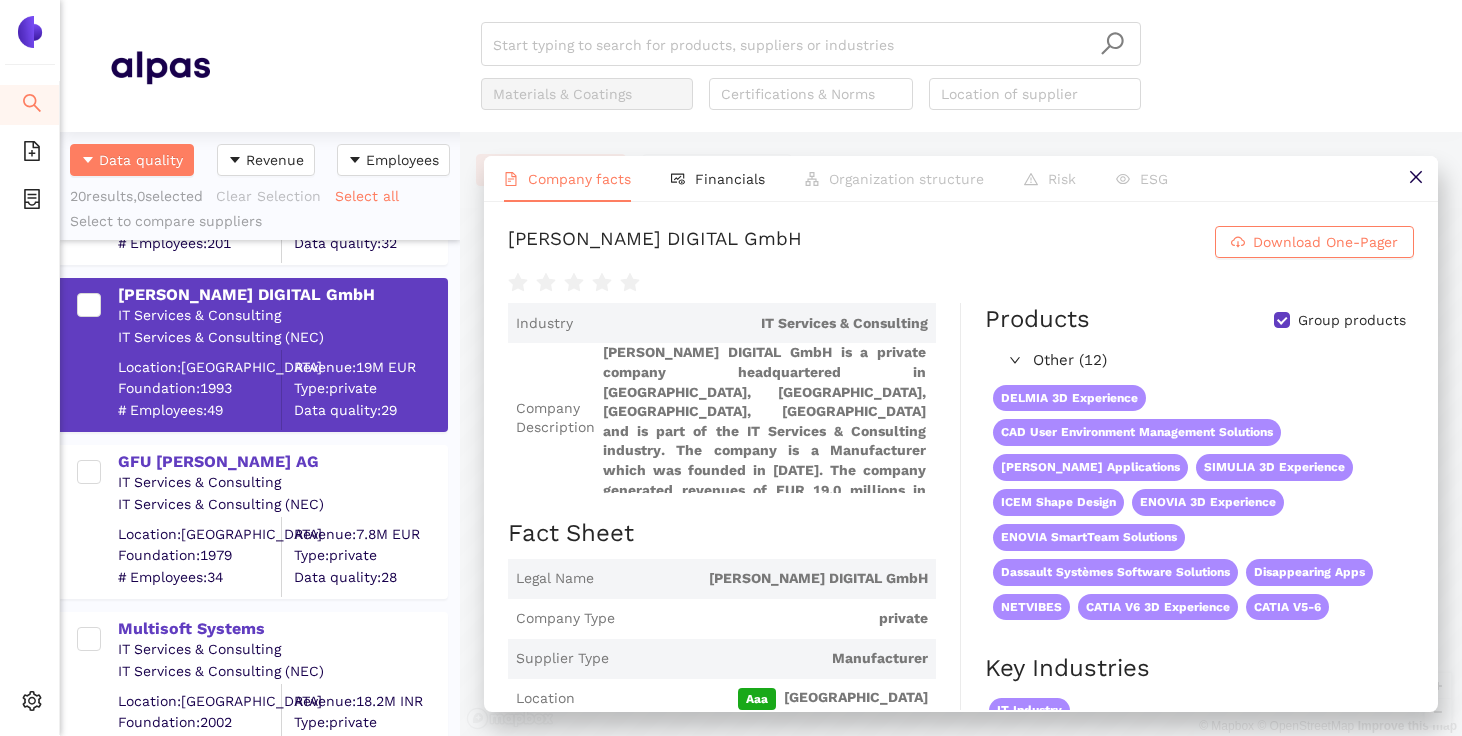 scroll, scrollTop: 611, scrollLeft: 0, axis: vertical 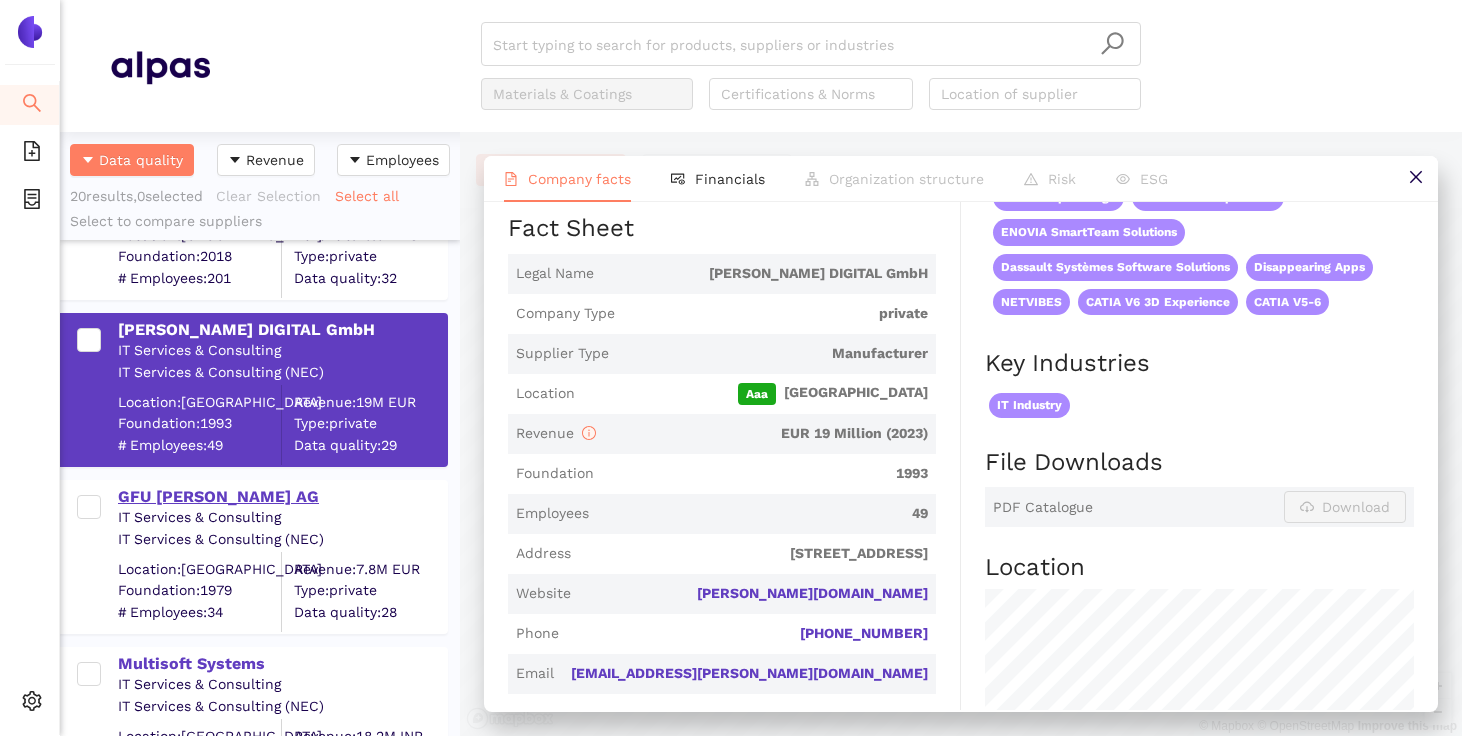 click on "GFU [PERSON_NAME] AG" at bounding box center (282, 497) 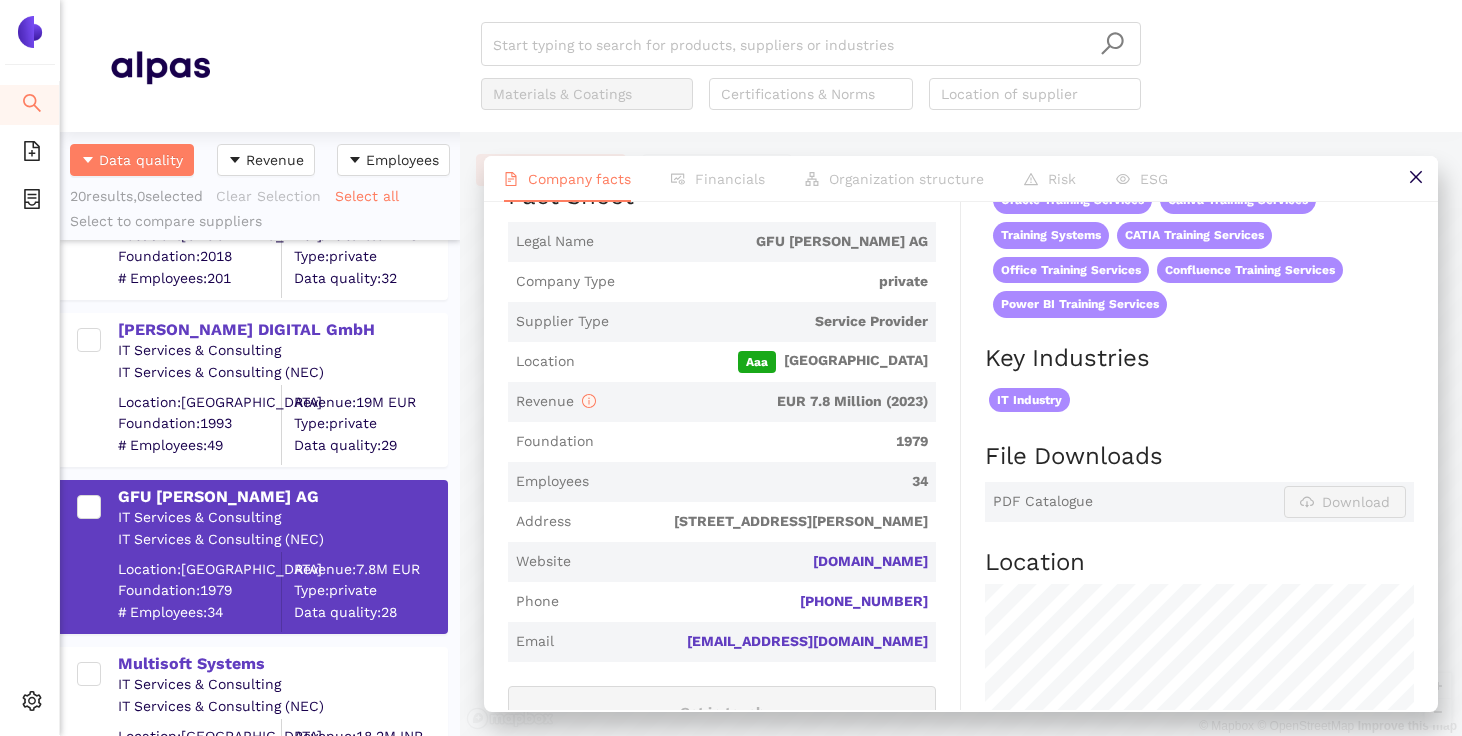 scroll, scrollTop: 309, scrollLeft: 0, axis: vertical 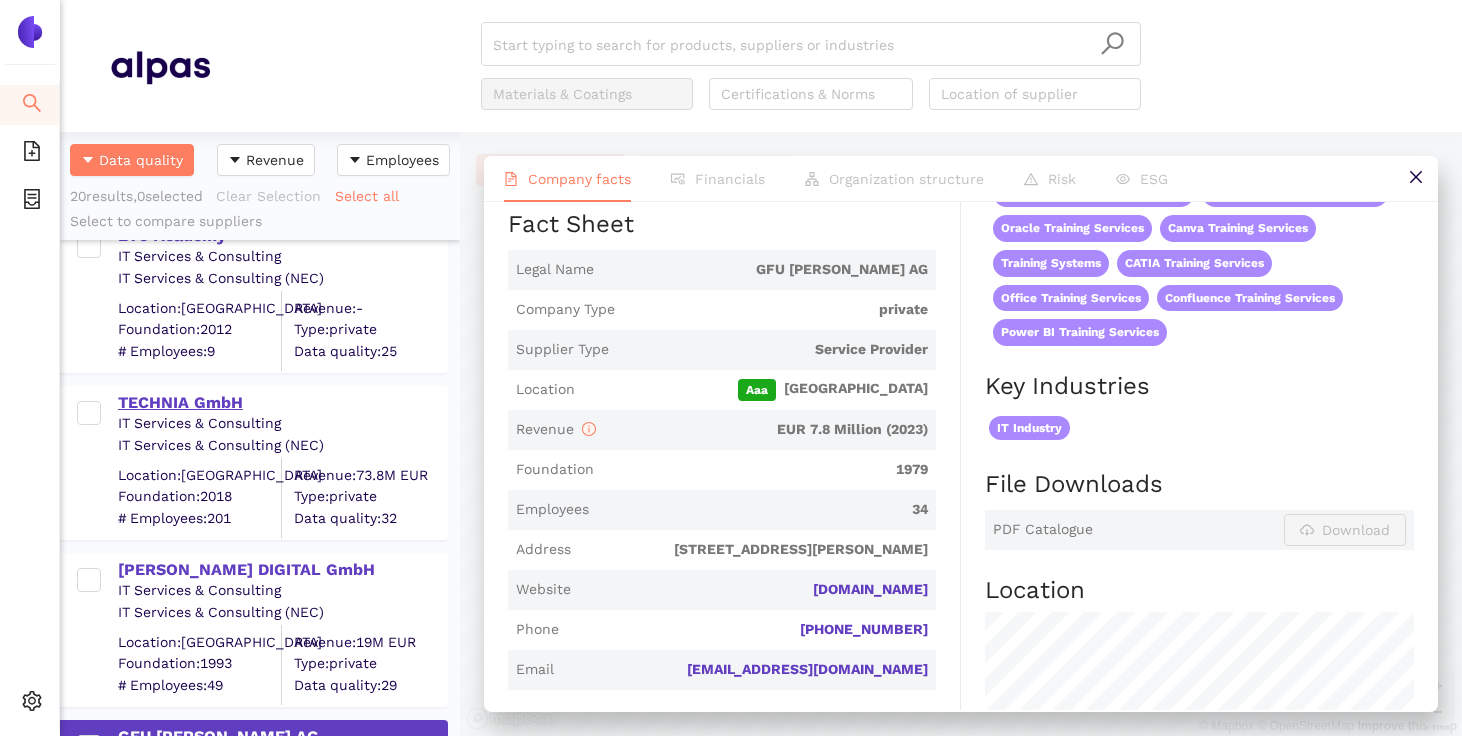 click on "TECHNIA GmbH" at bounding box center [282, 403] 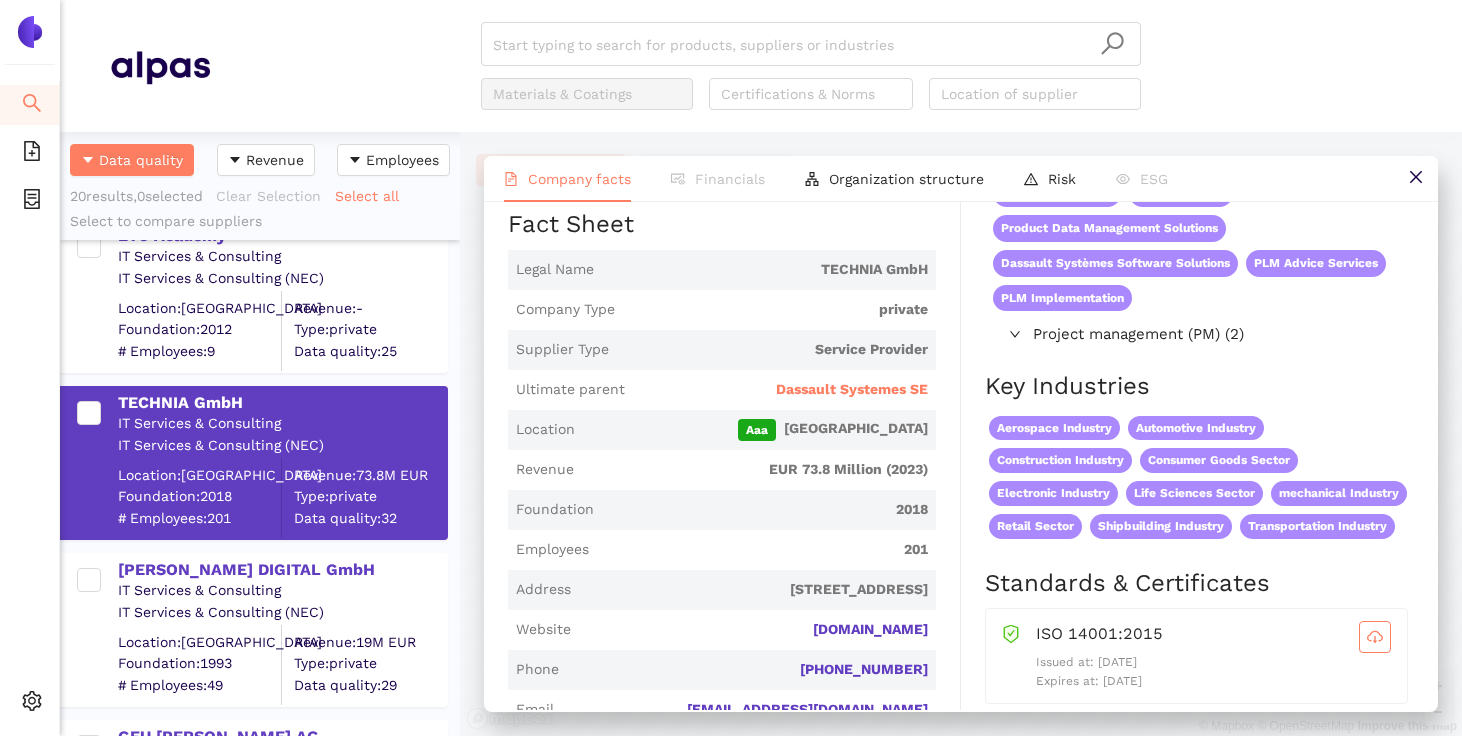scroll, scrollTop: 0, scrollLeft: 0, axis: both 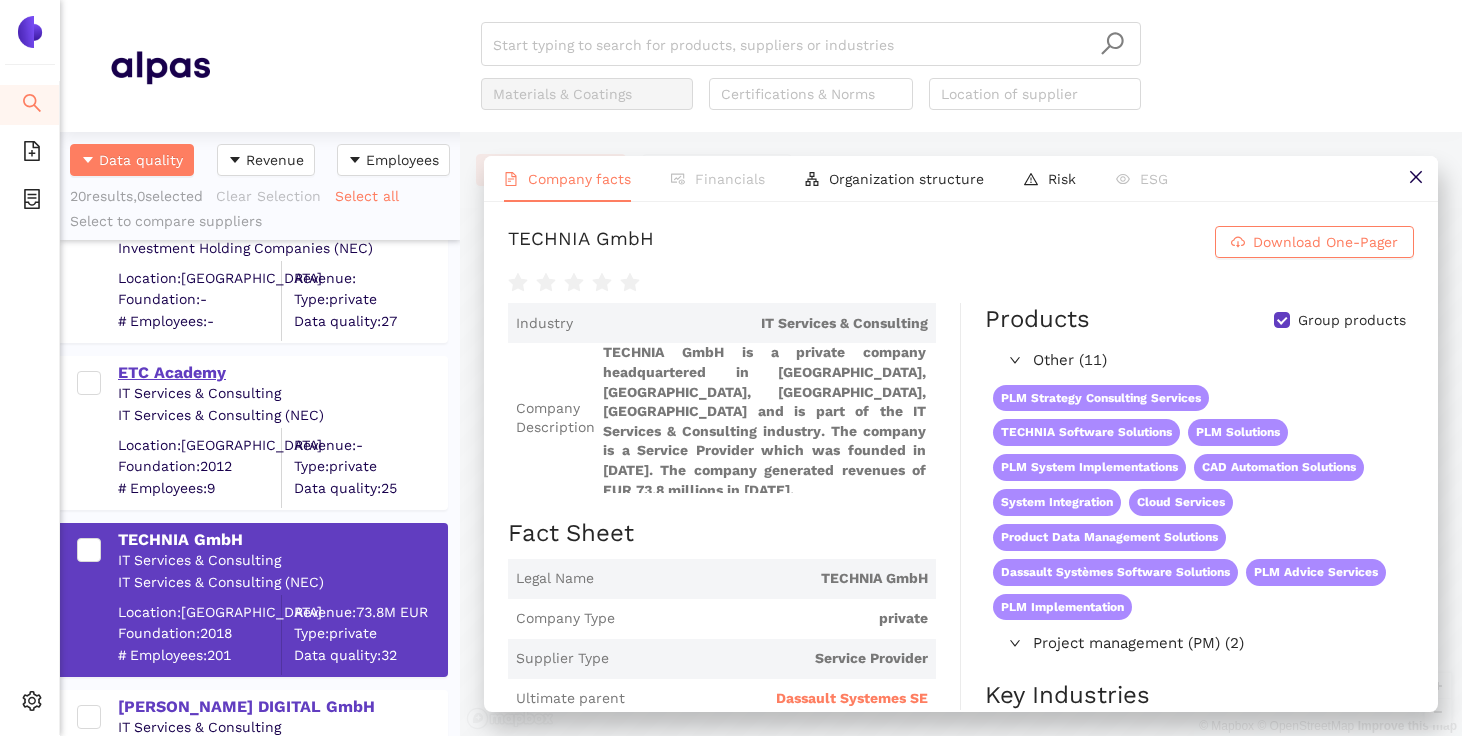 click on "ETC Academy" at bounding box center (282, 373) 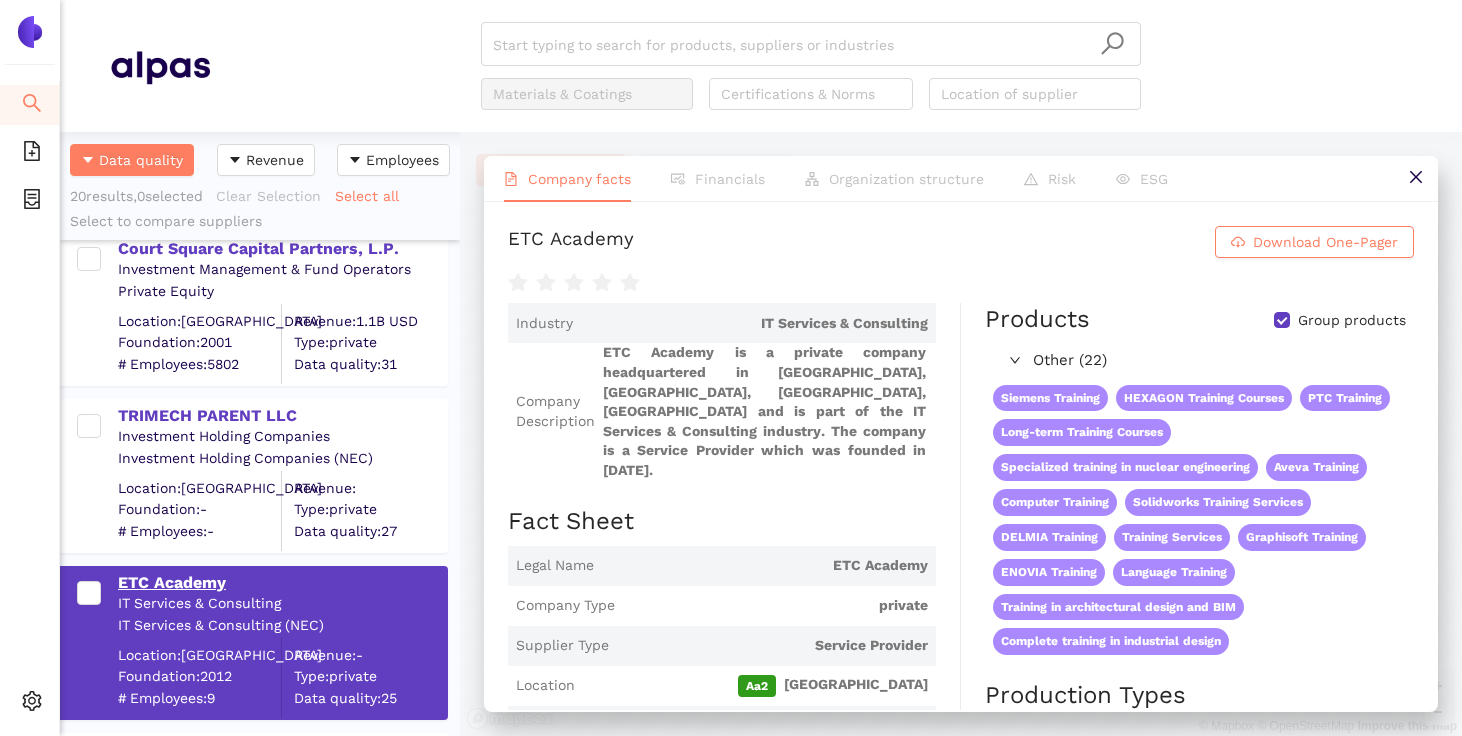 scroll, scrollTop: 0, scrollLeft: 0, axis: both 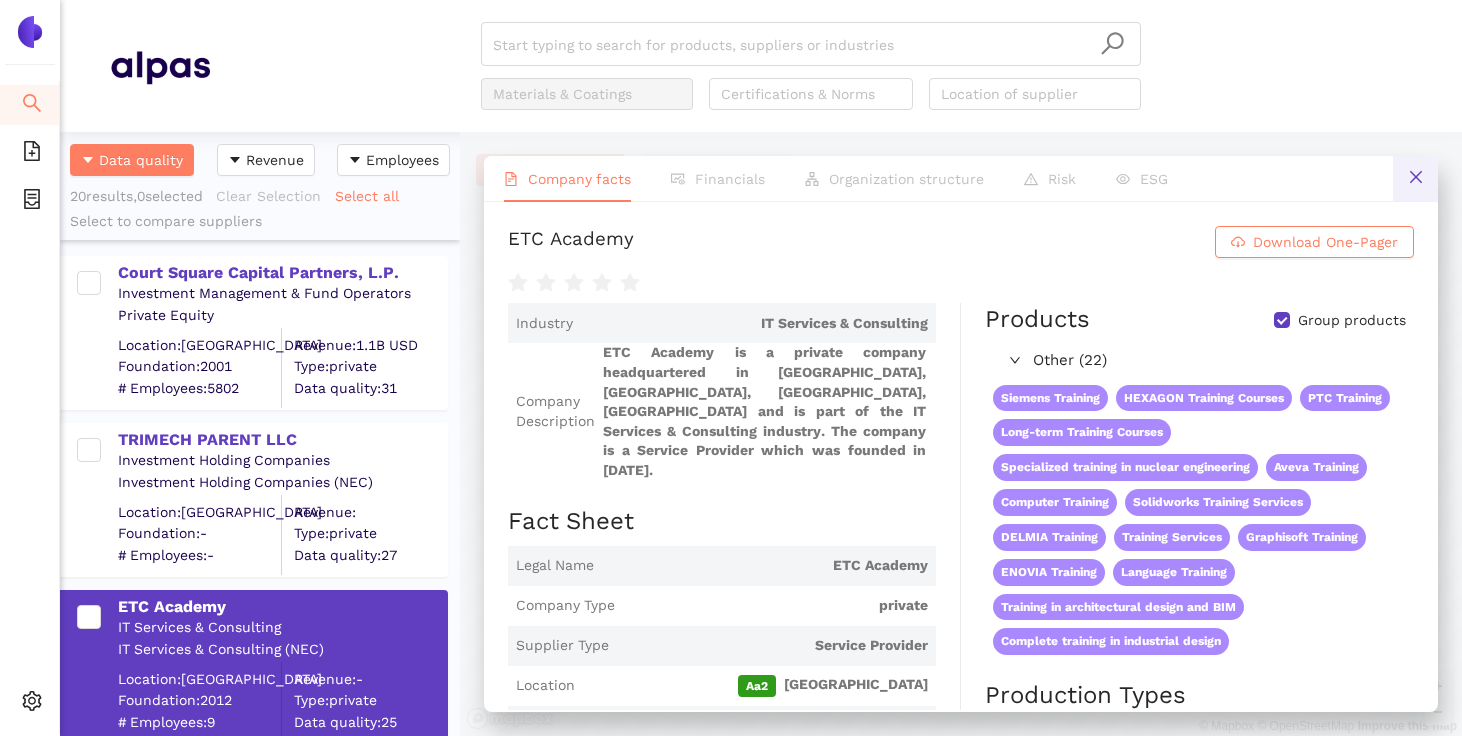 click at bounding box center [1415, 178] 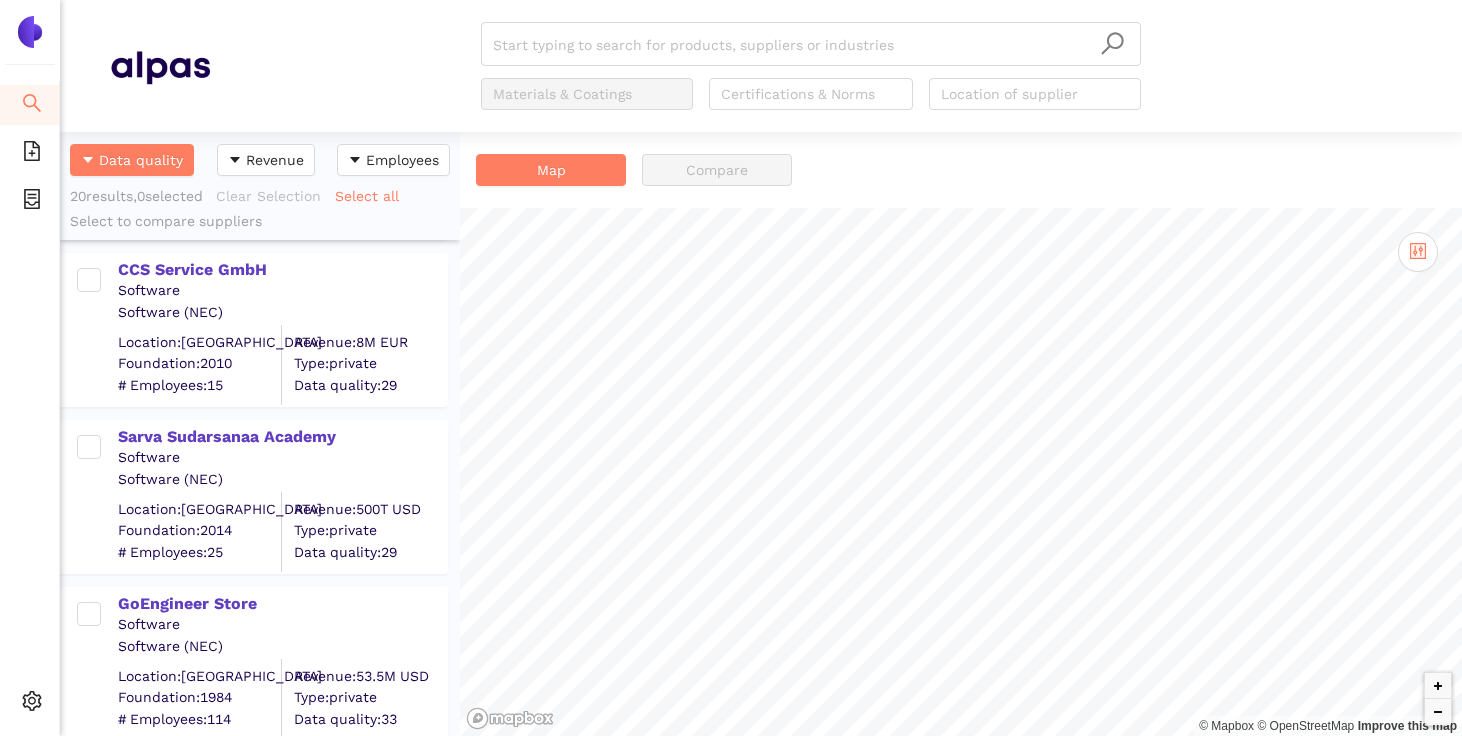 scroll, scrollTop: 2846, scrollLeft: 0, axis: vertical 